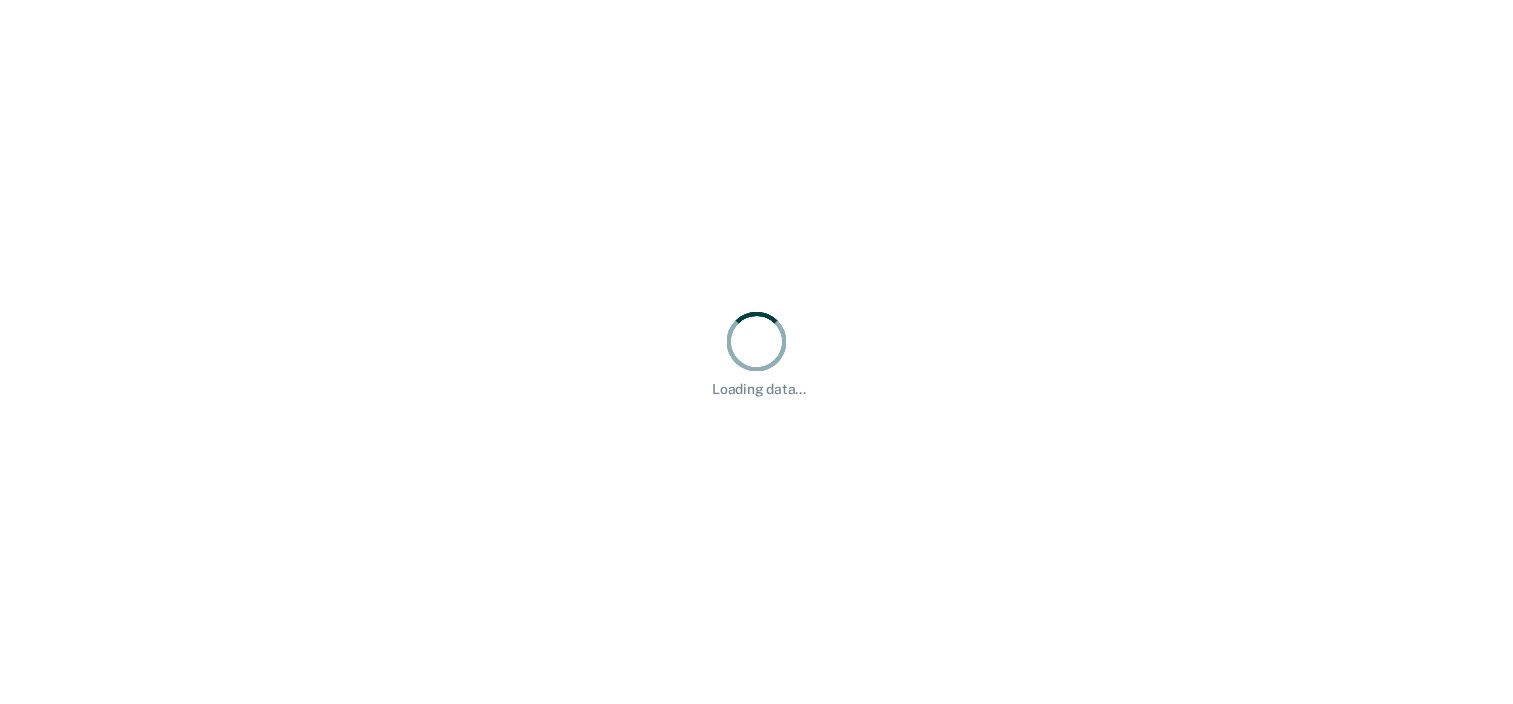 scroll, scrollTop: 0, scrollLeft: 0, axis: both 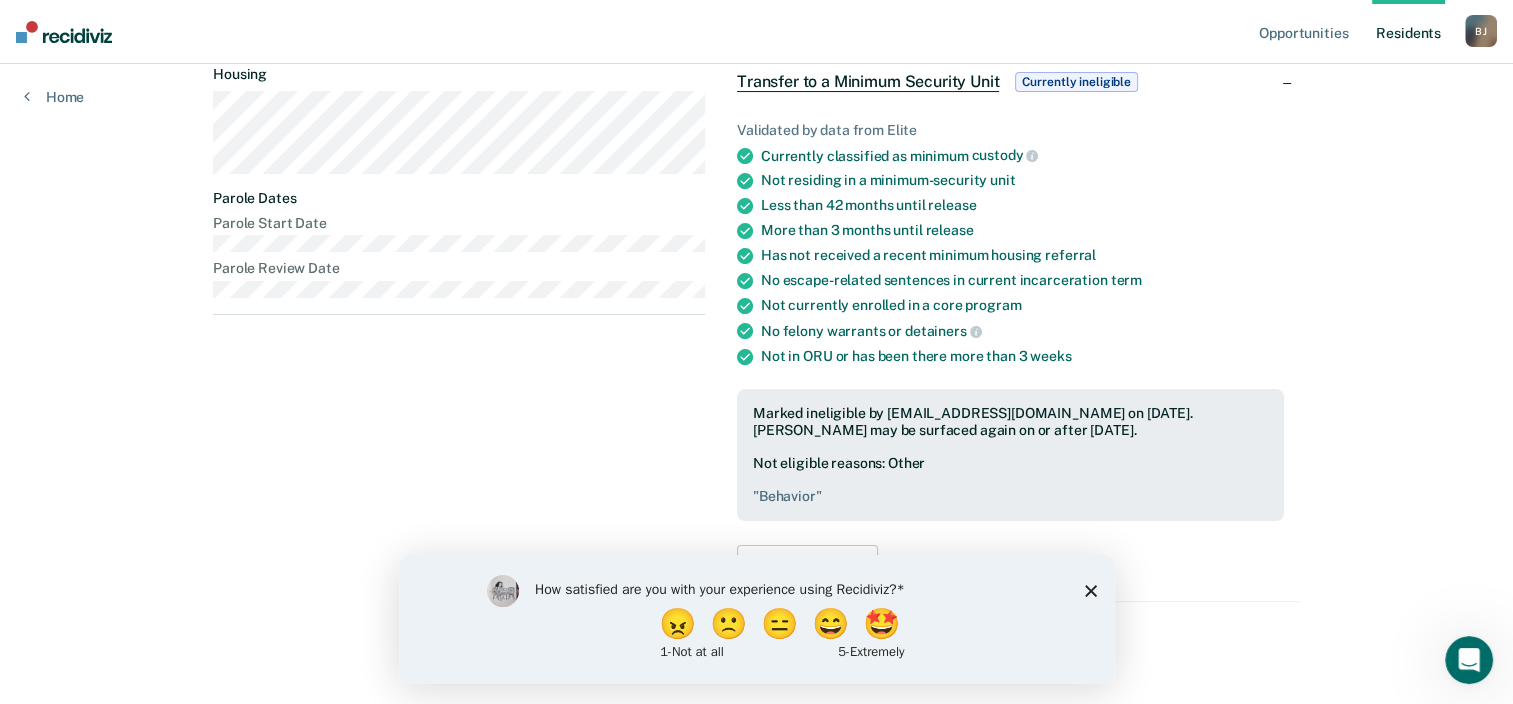 click on "" Behavior "" at bounding box center [1010, 496] 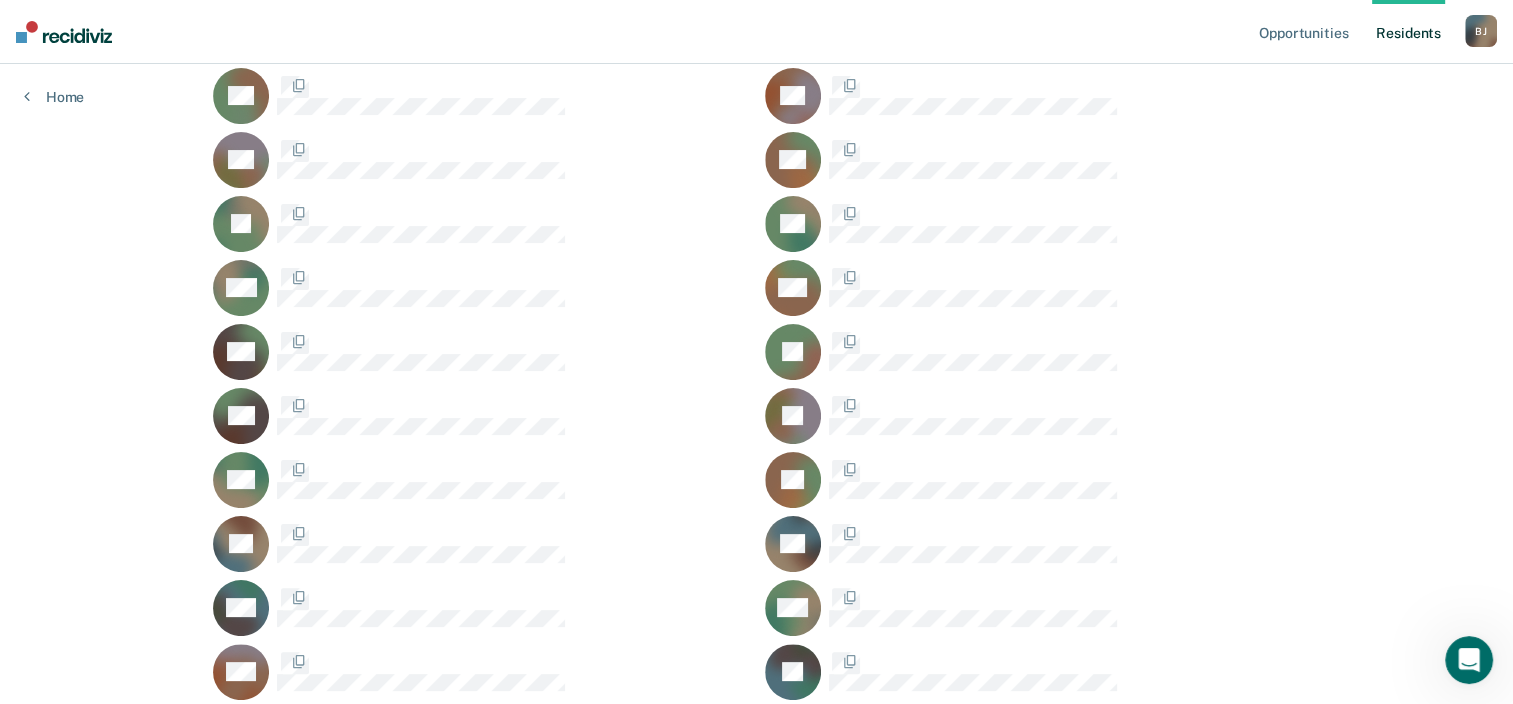scroll, scrollTop: 500, scrollLeft: 0, axis: vertical 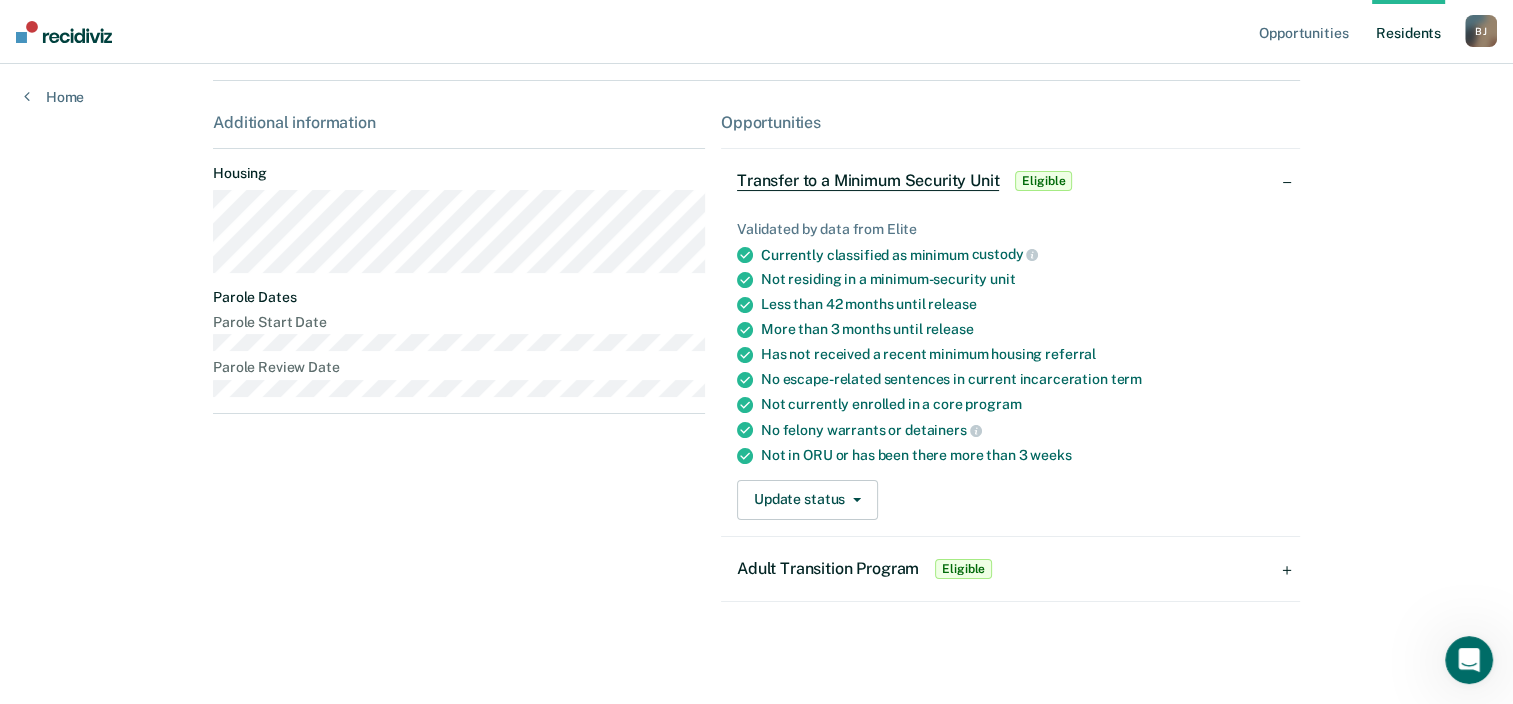 click on "Eligible" at bounding box center (1043, 181) 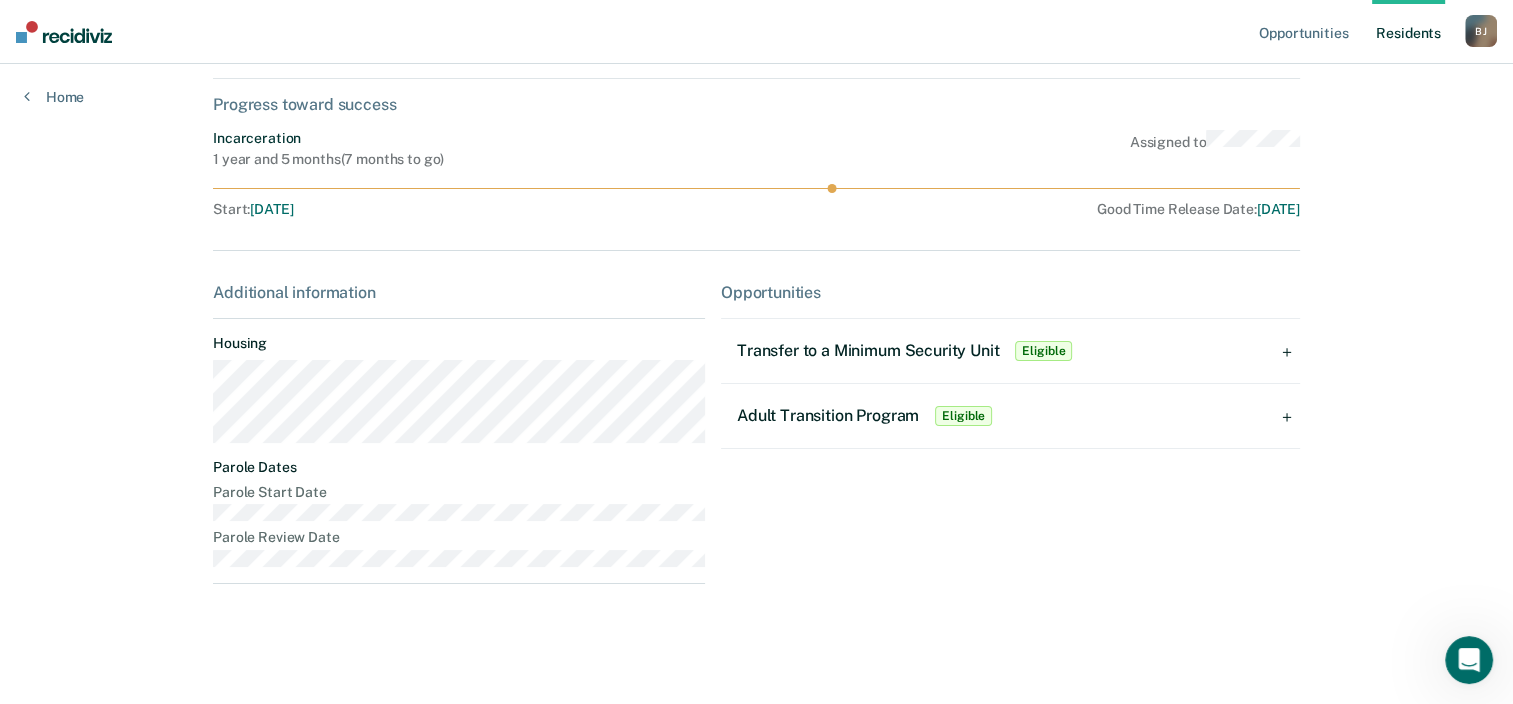 scroll, scrollTop: 88, scrollLeft: 0, axis: vertical 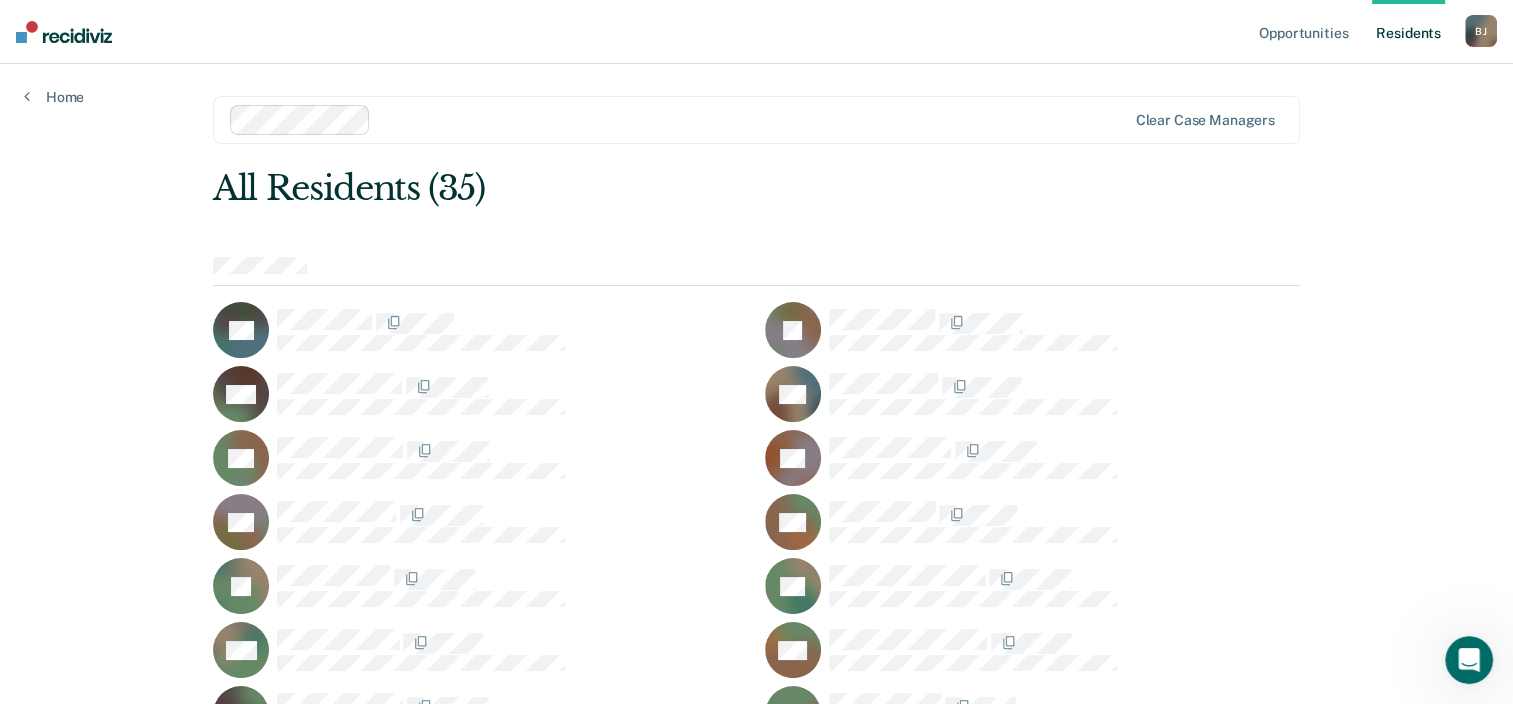 click on "Resident s" at bounding box center [1408, 32] 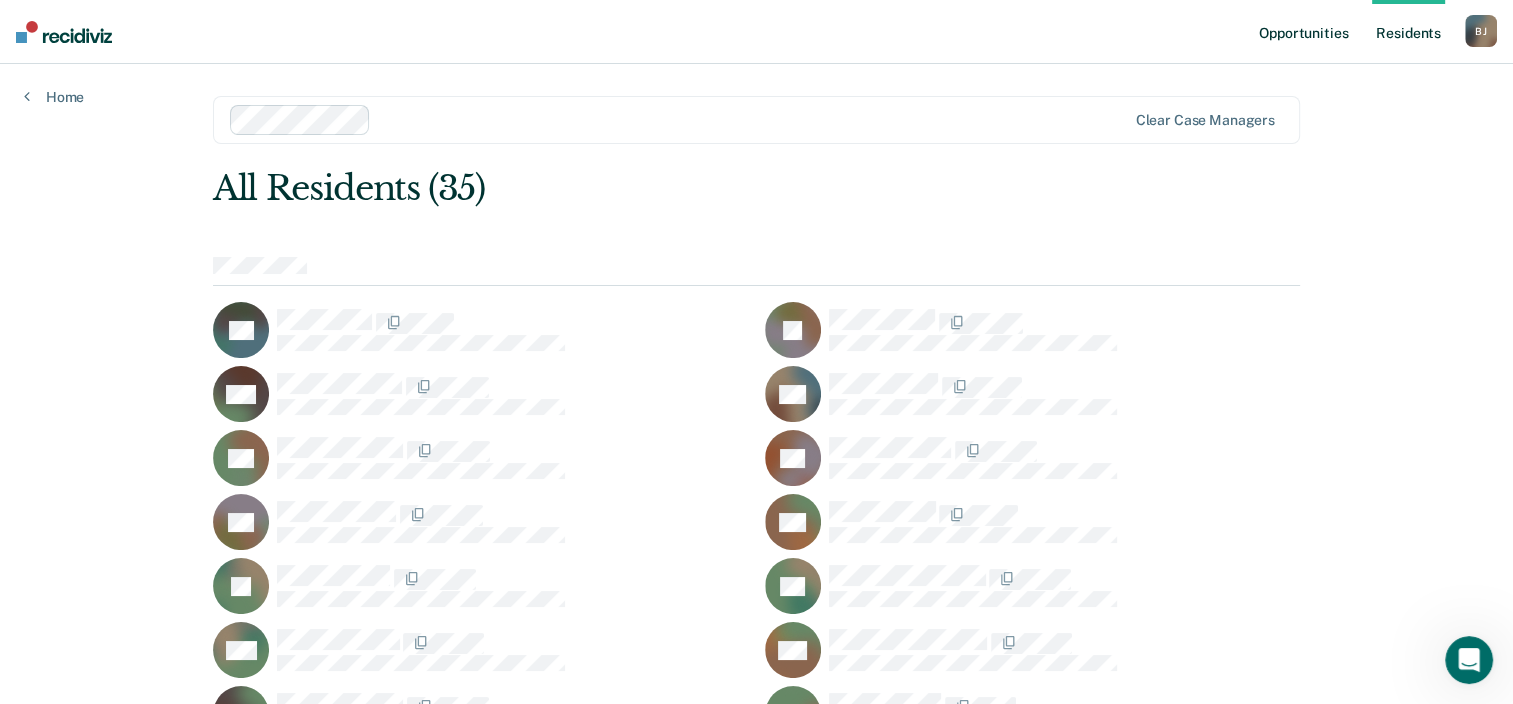 click on "Opportunities" at bounding box center [1303, 32] 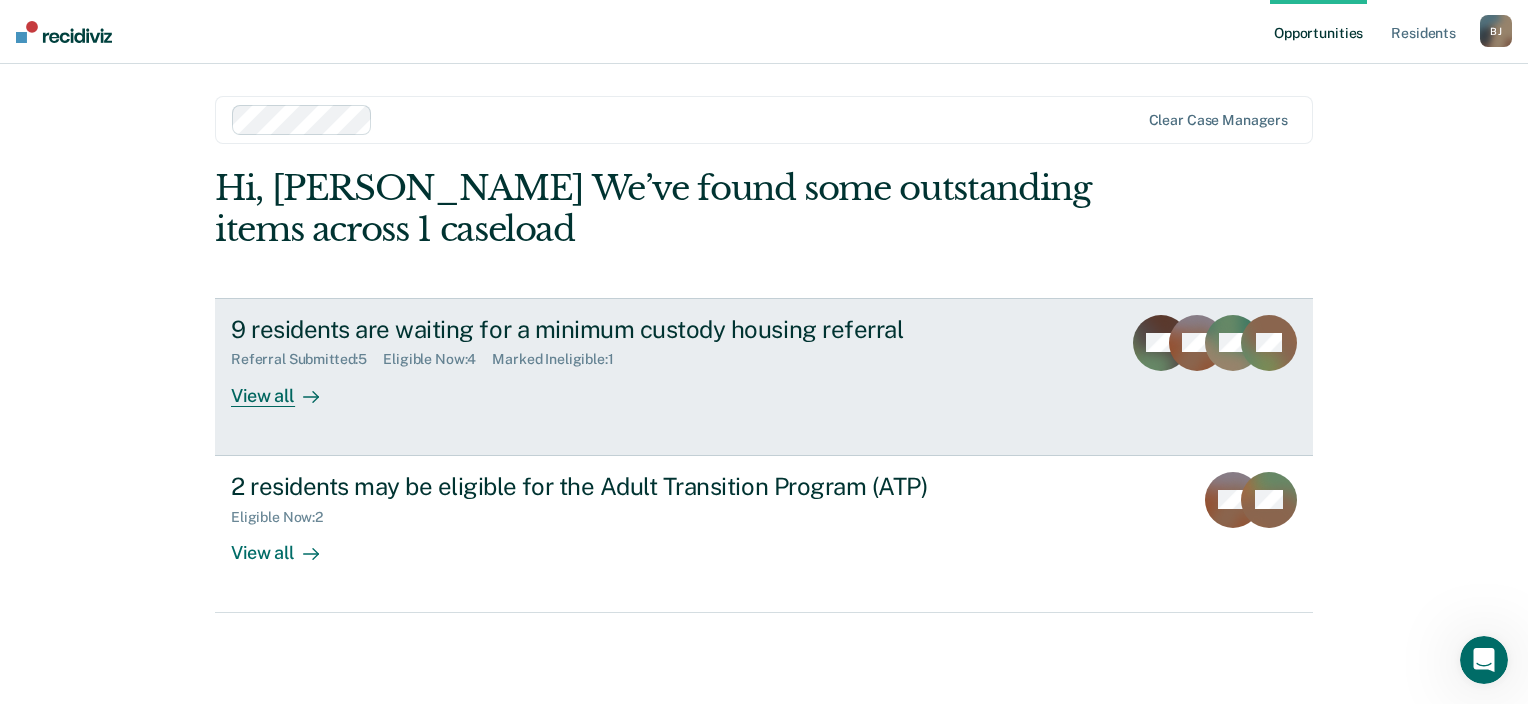click on "View all" at bounding box center (287, 387) 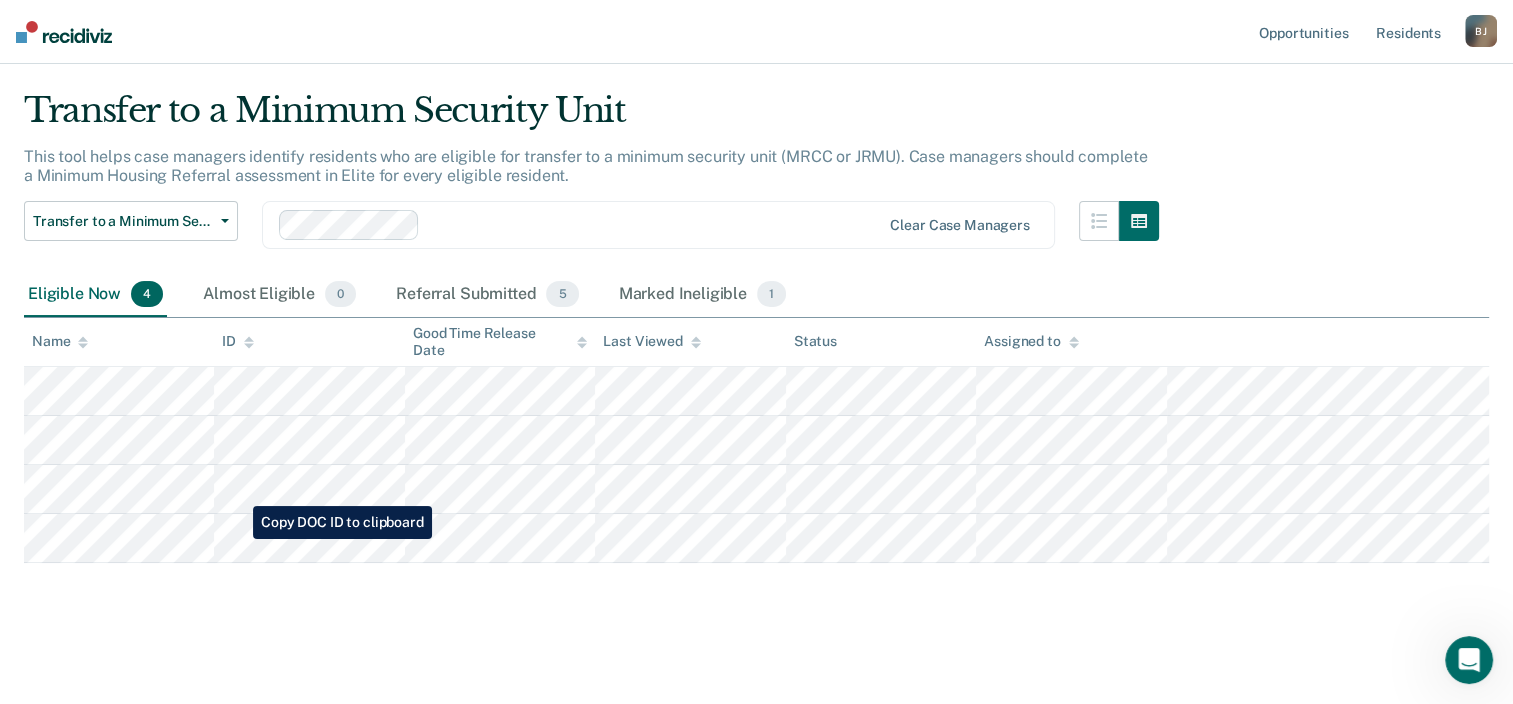 scroll, scrollTop: 0, scrollLeft: 0, axis: both 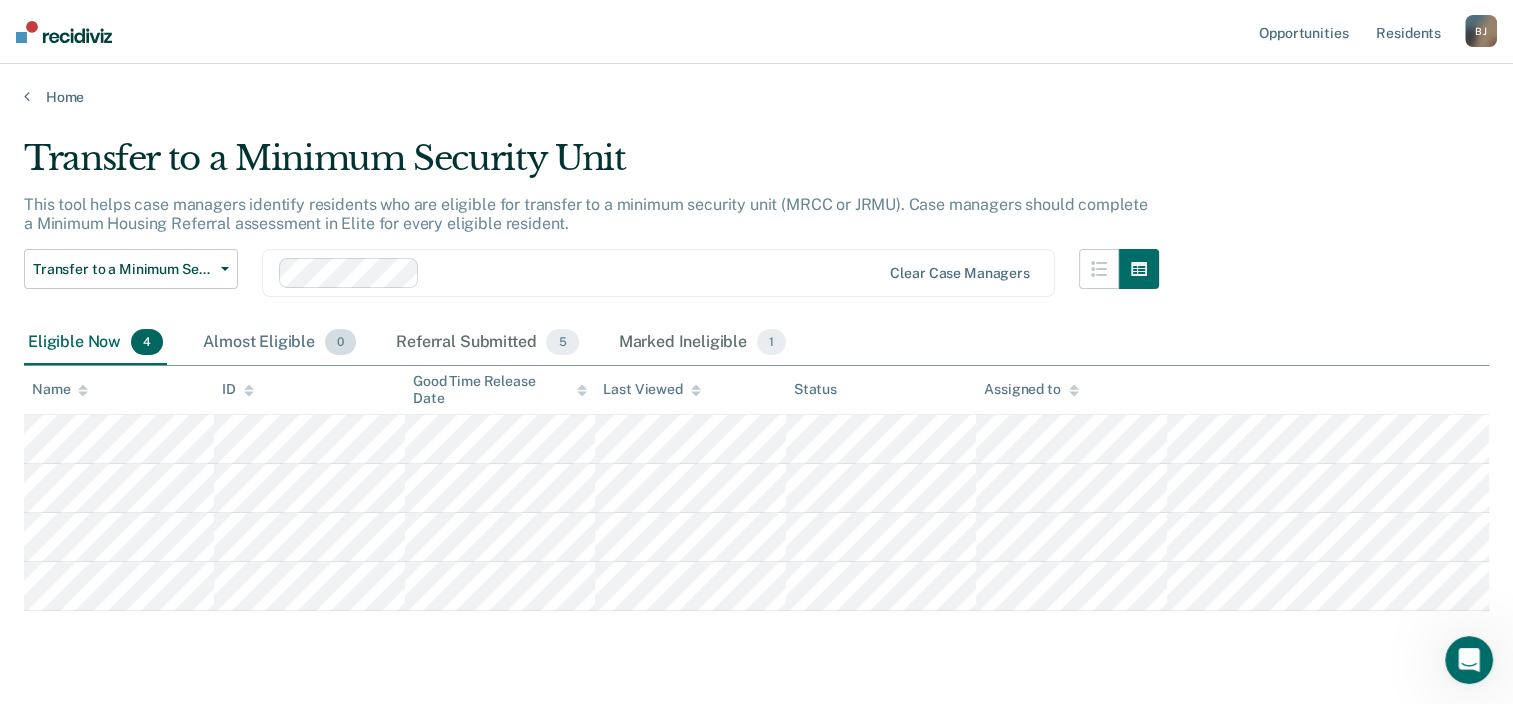 click on "Almost Eligible 0" at bounding box center [279, 343] 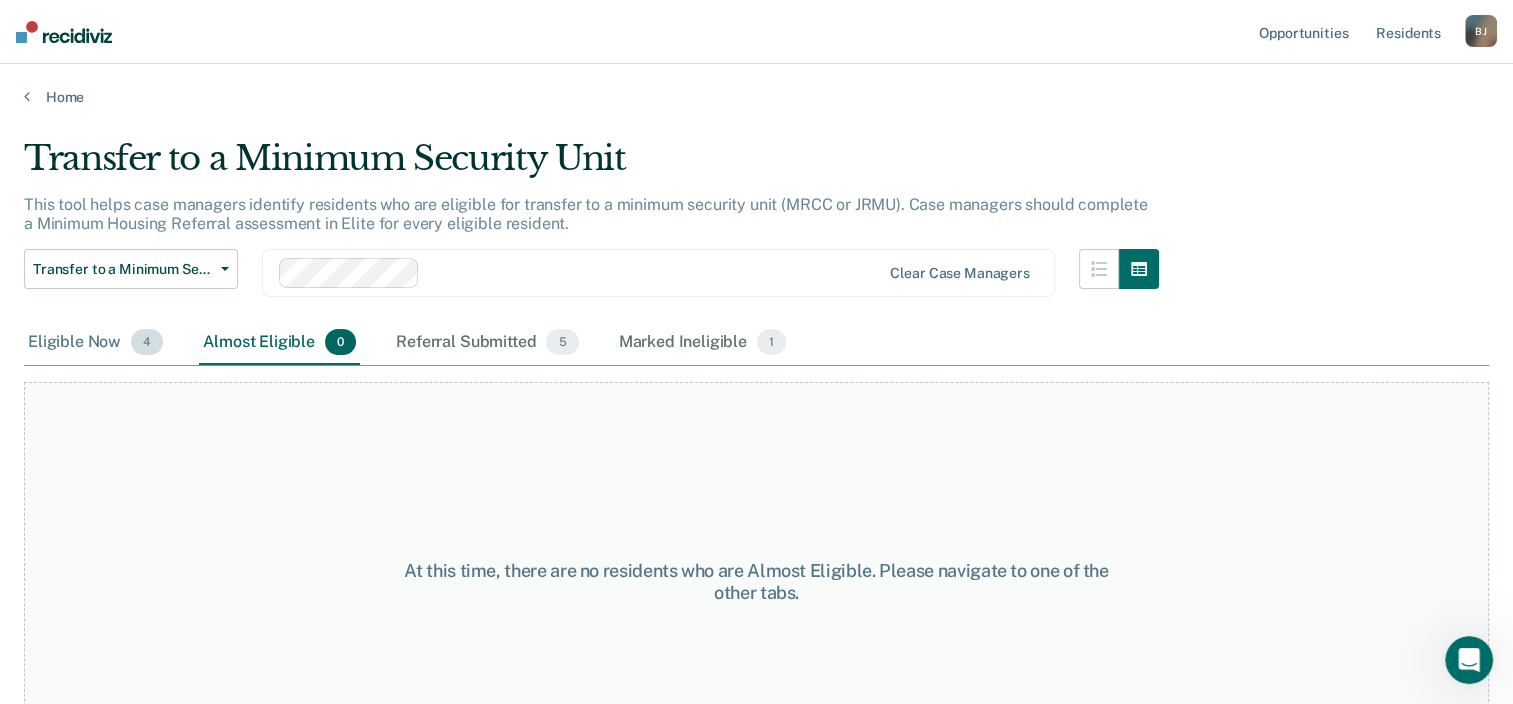 click on "Eligible Now 4" at bounding box center [95, 343] 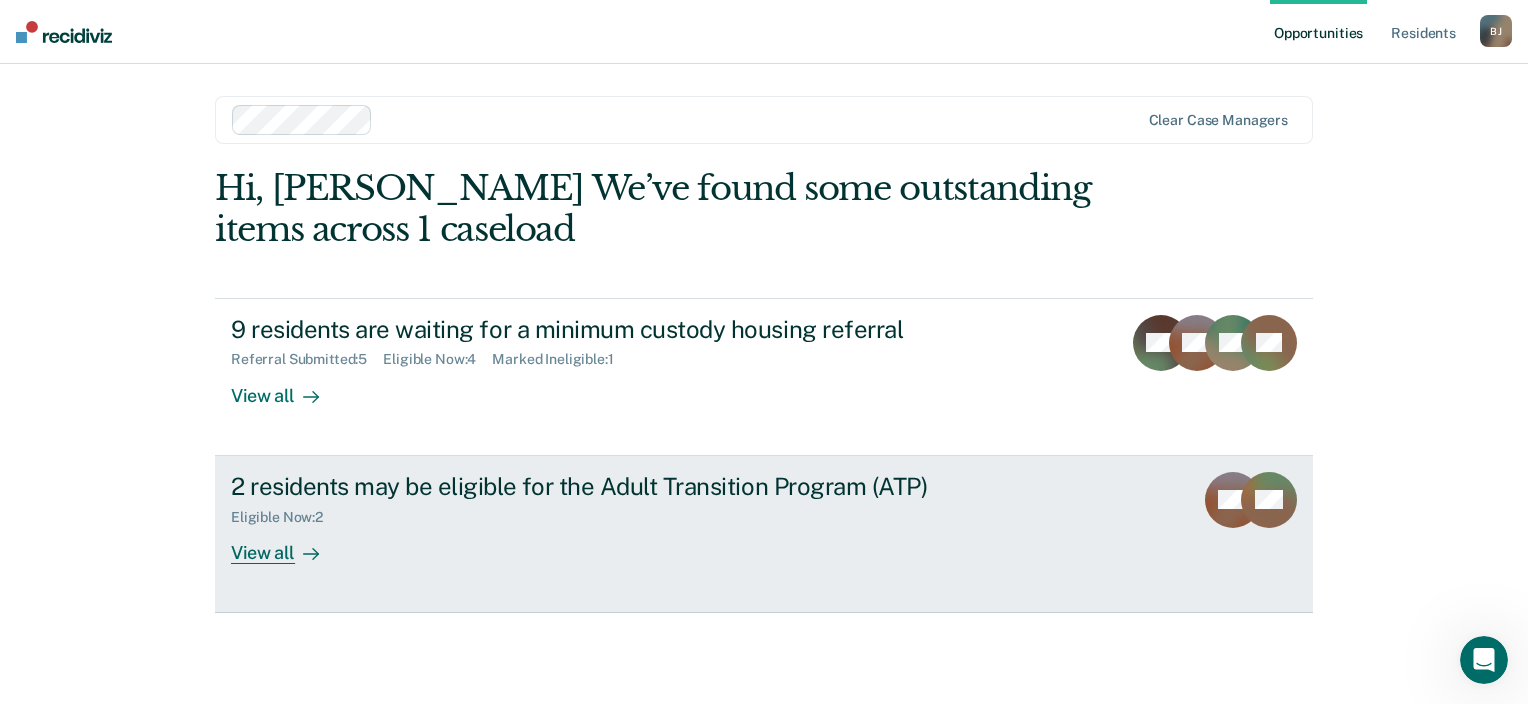 click on "2 residents may be eligible for the Adult Transition Program (ATP)" at bounding box center (582, 486) 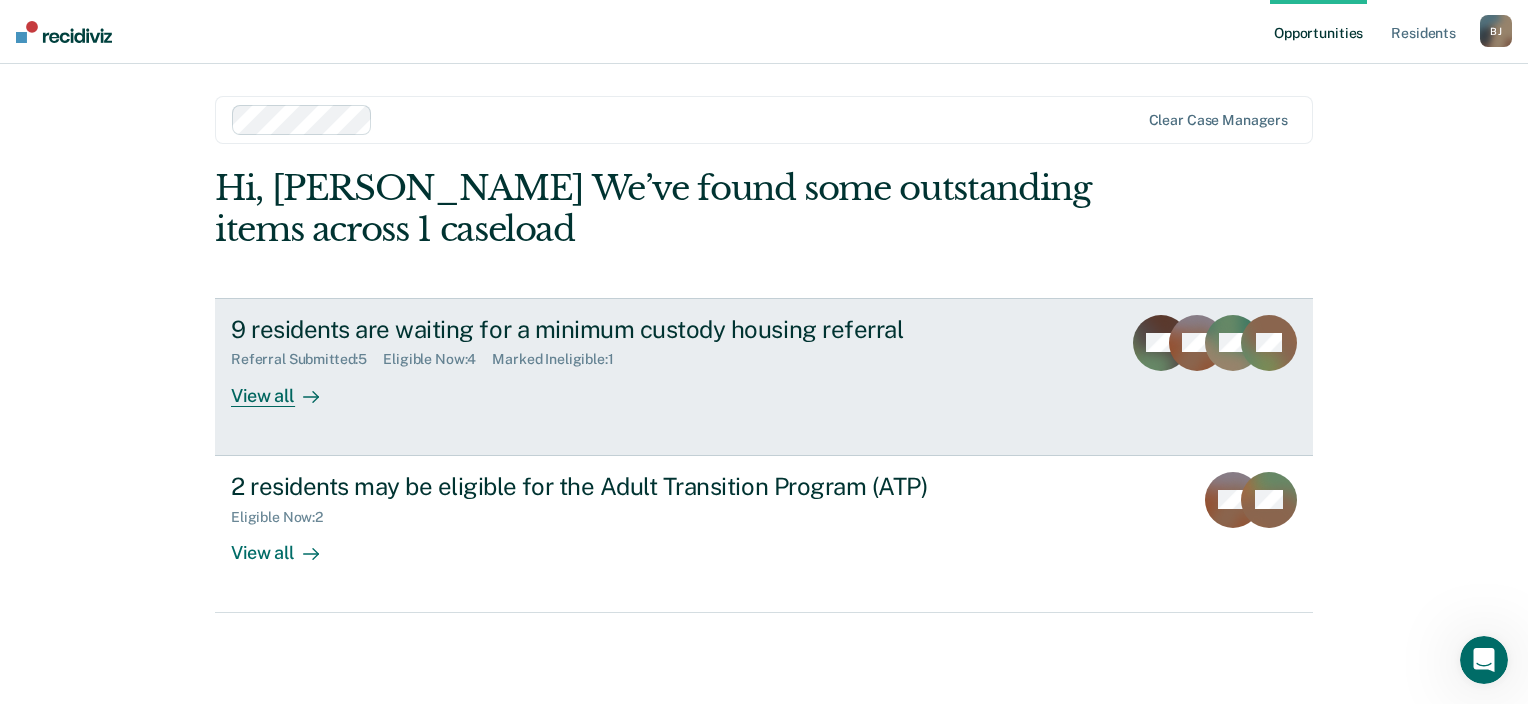 click on "9 residents are waiting for a minimum custody housing referral" at bounding box center [582, 329] 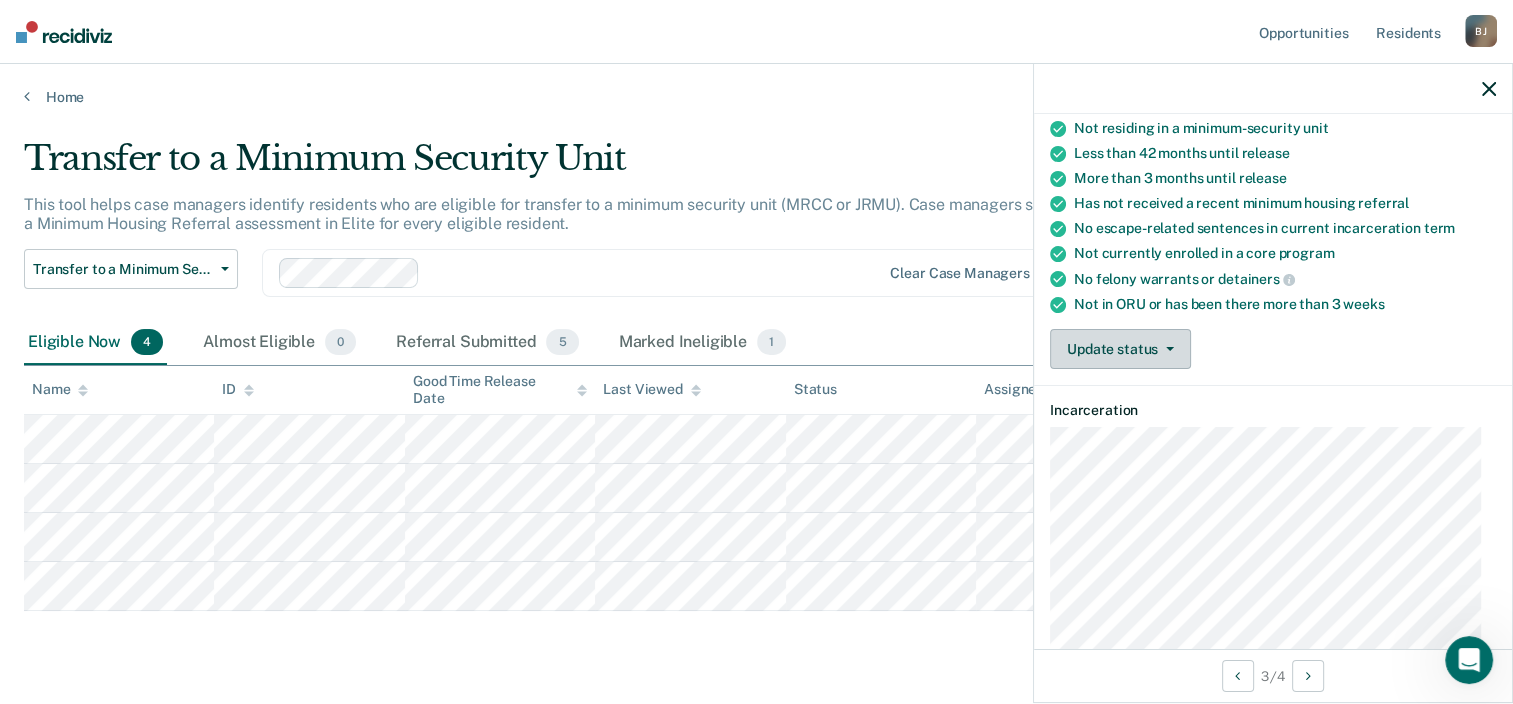 scroll, scrollTop: 200, scrollLeft: 0, axis: vertical 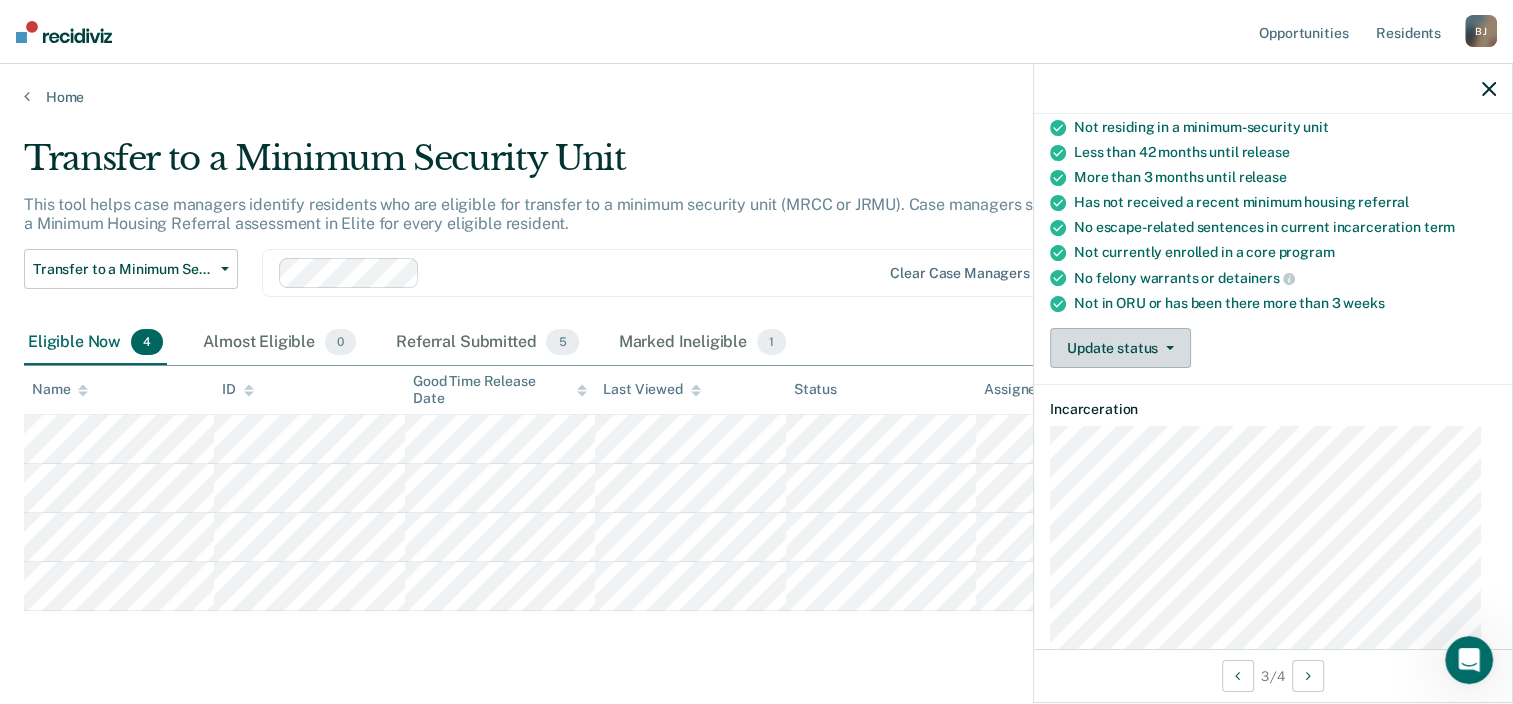 click on "Update status" at bounding box center [1120, 348] 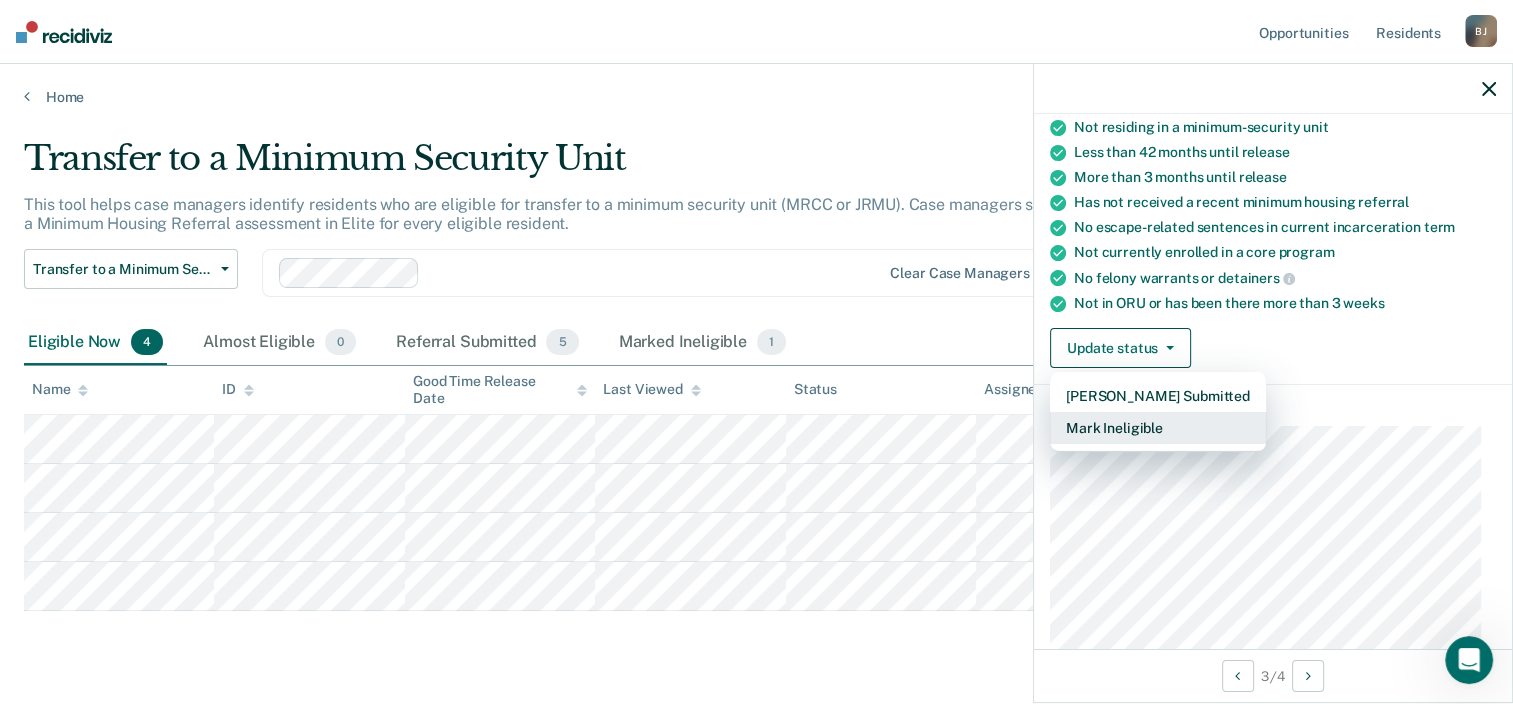 click on "Mark Ineligible" at bounding box center (1158, 428) 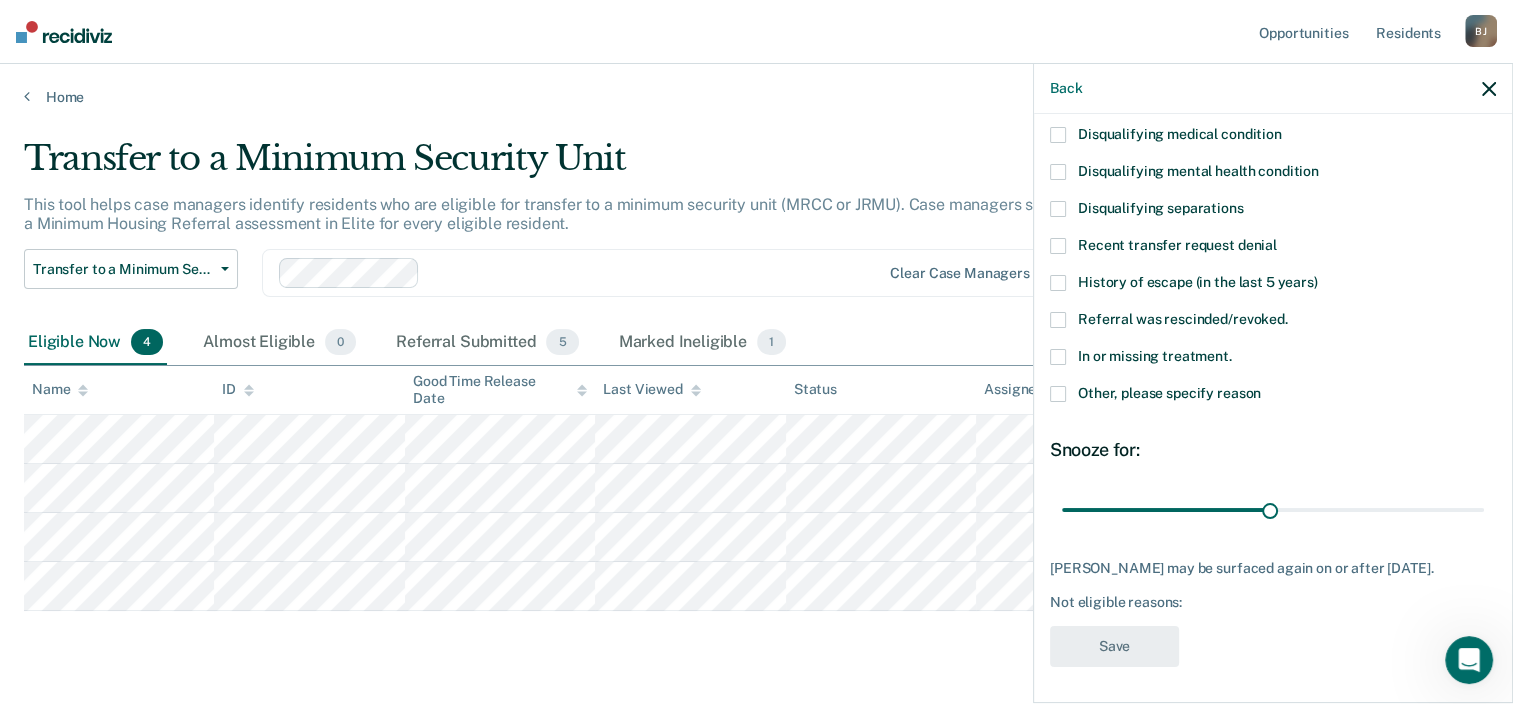 scroll, scrollTop: 194, scrollLeft: 0, axis: vertical 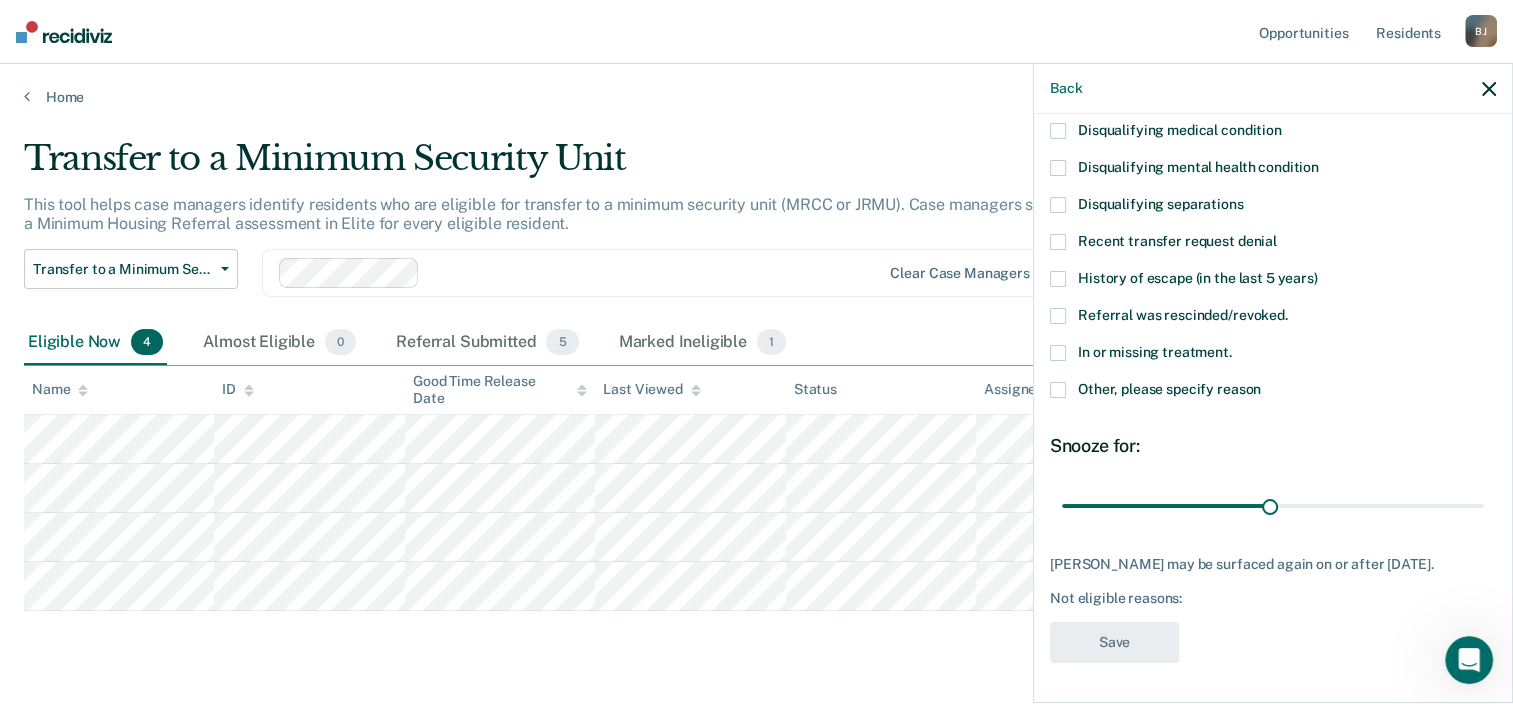 click at bounding box center [1058, 390] 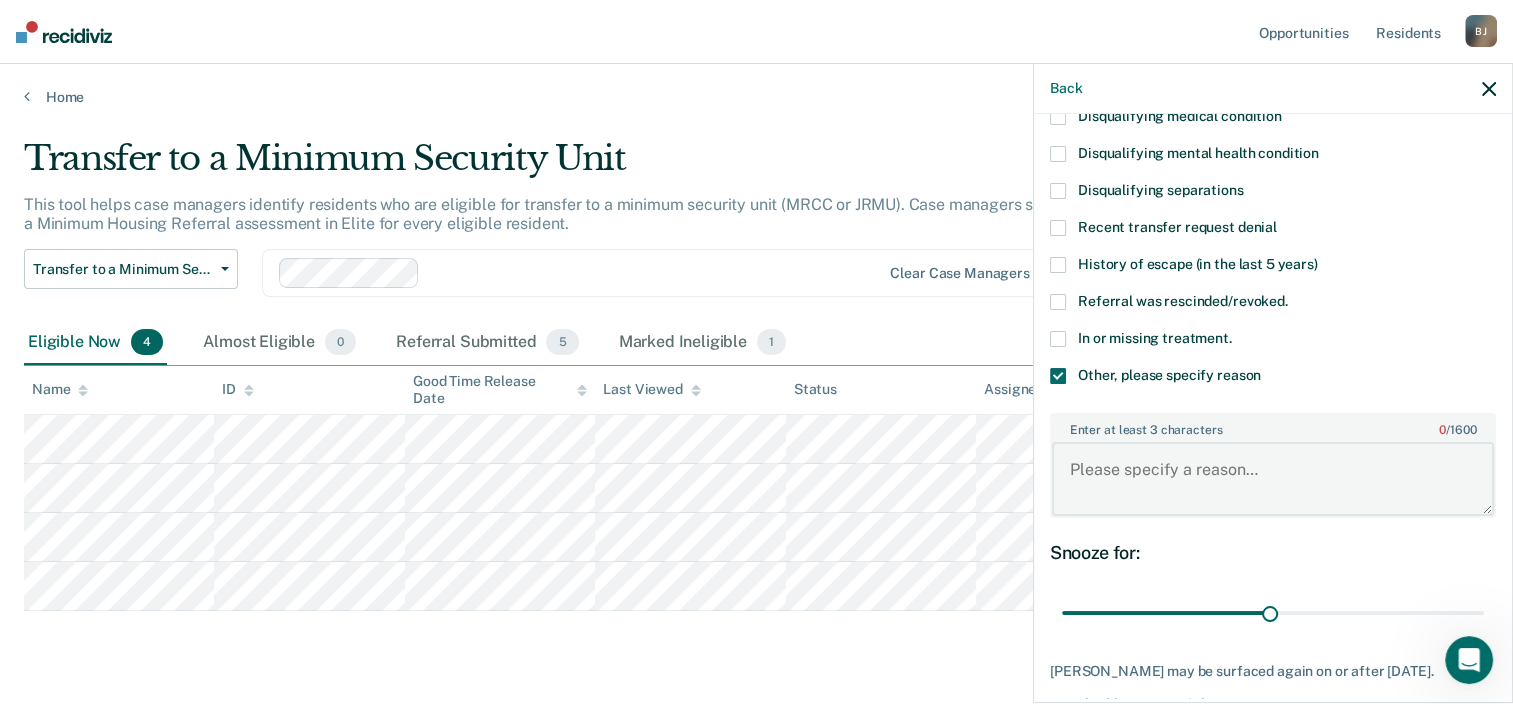 click on "Enter at least 3 characters 0  /  1600" at bounding box center (1273, 479) 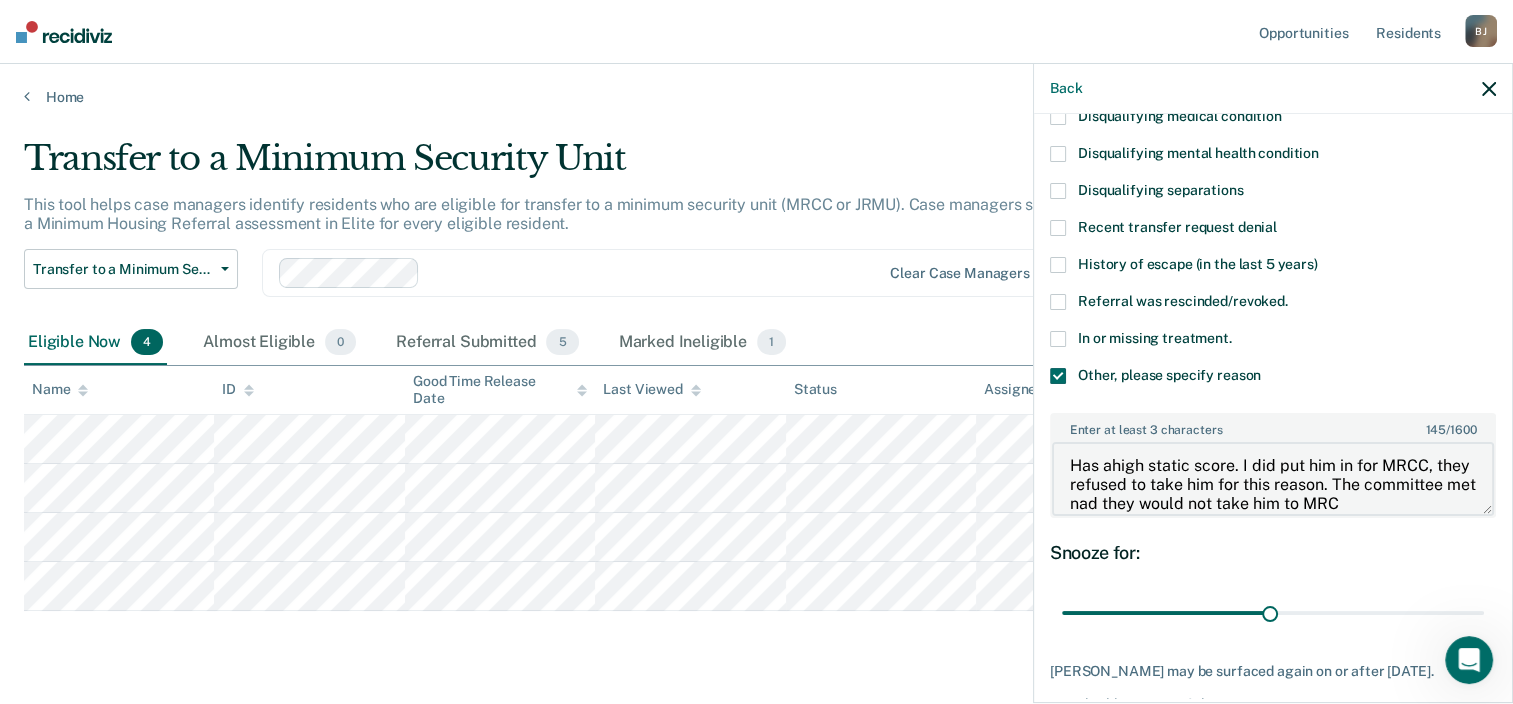 scroll, scrollTop: 23, scrollLeft: 0, axis: vertical 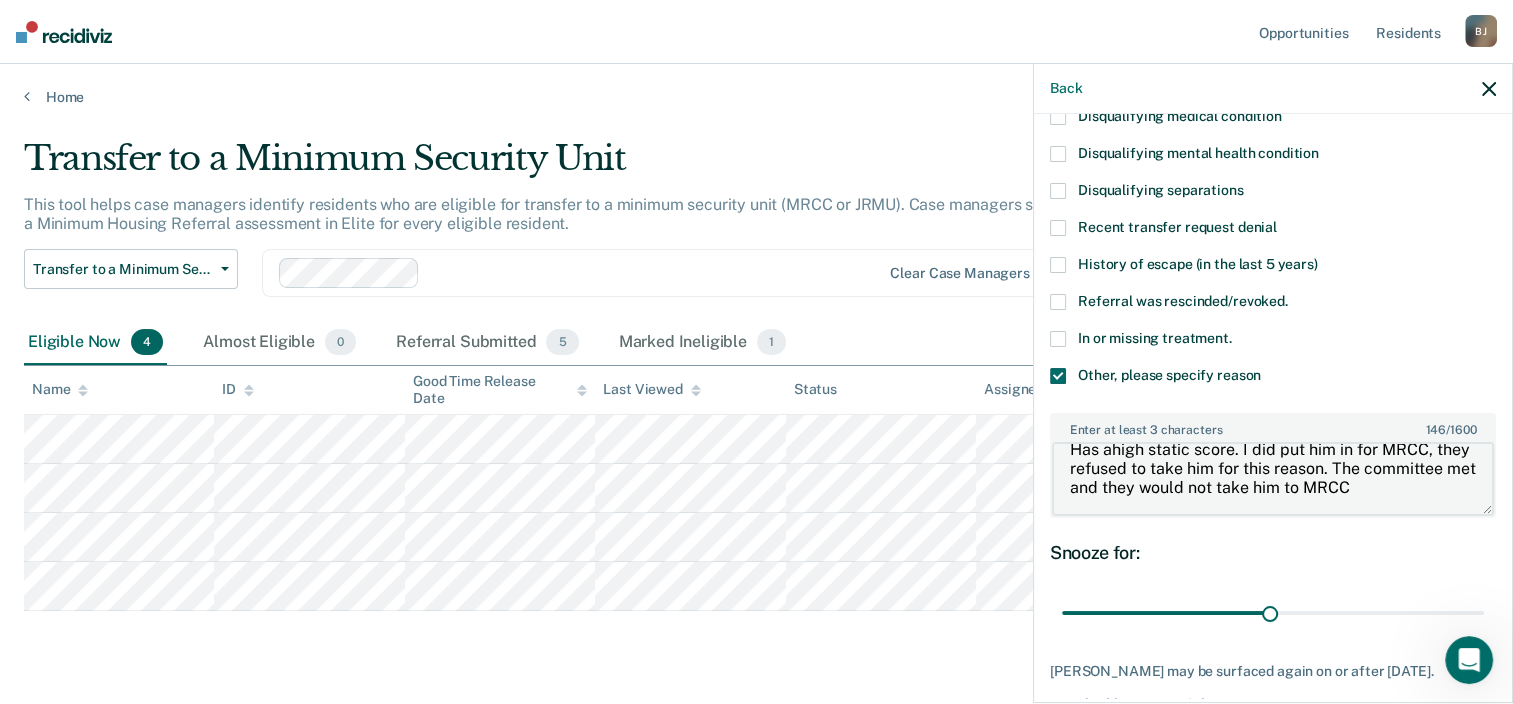 click on "Has ahigh static score. I did put him in for MRCC, they refused to take him for this reason. The committee met and they would not take him to MRCC" at bounding box center (1273, 479) 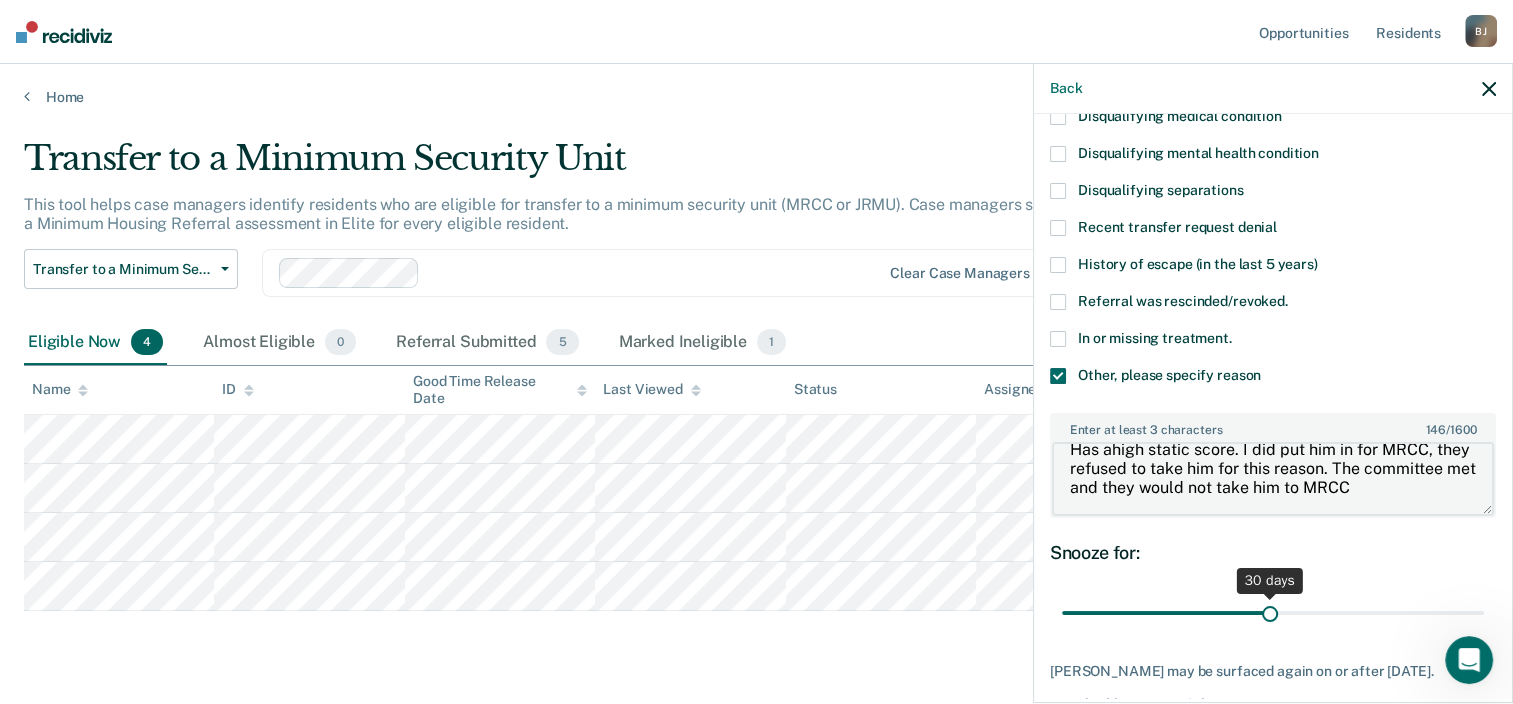 type on "Has ahigh static score. I did put him in for MRCC, they refused to take him for this reason. The committee met and they would not take him to MRCC" 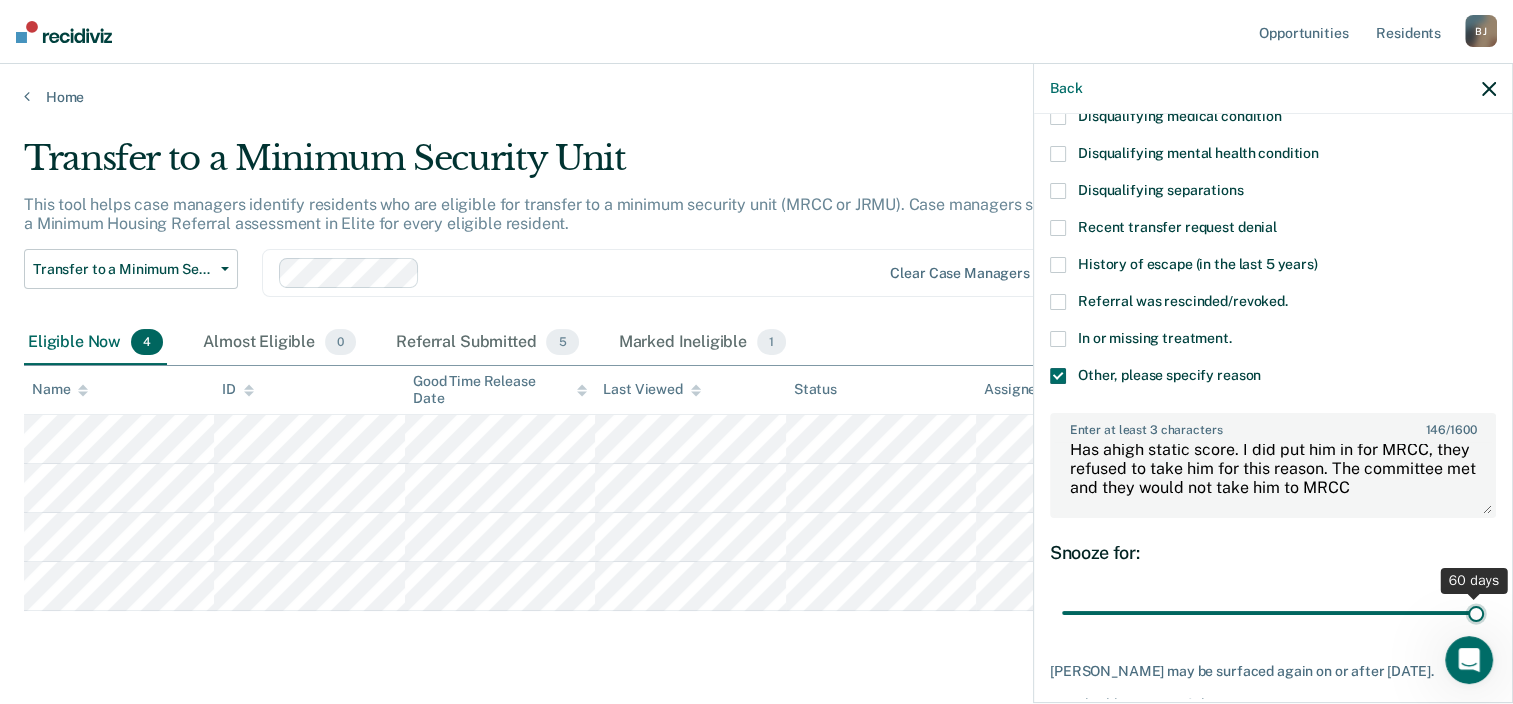 drag, startPoint x: 1260, startPoint y: 604, endPoint x: 1495, endPoint y: 598, distance: 235.07658 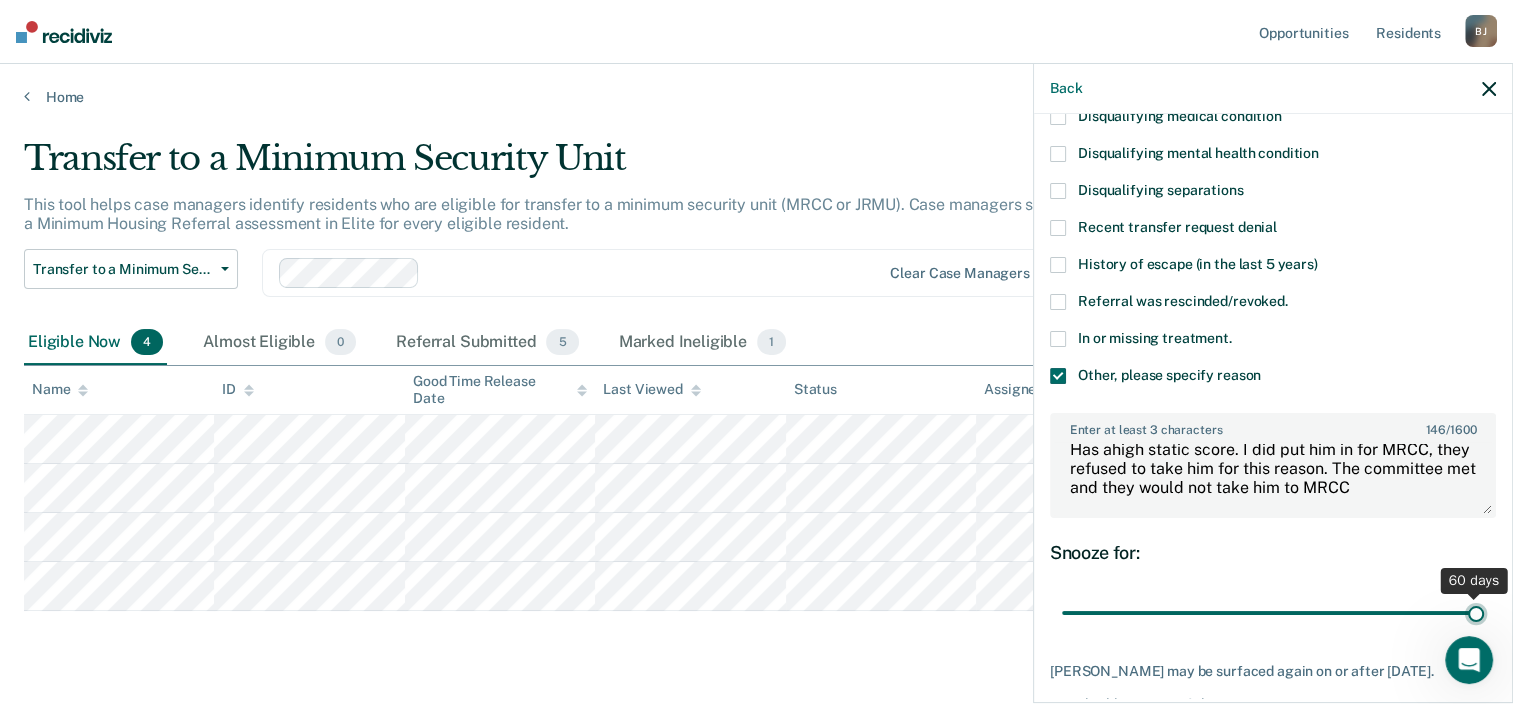 type on "60" 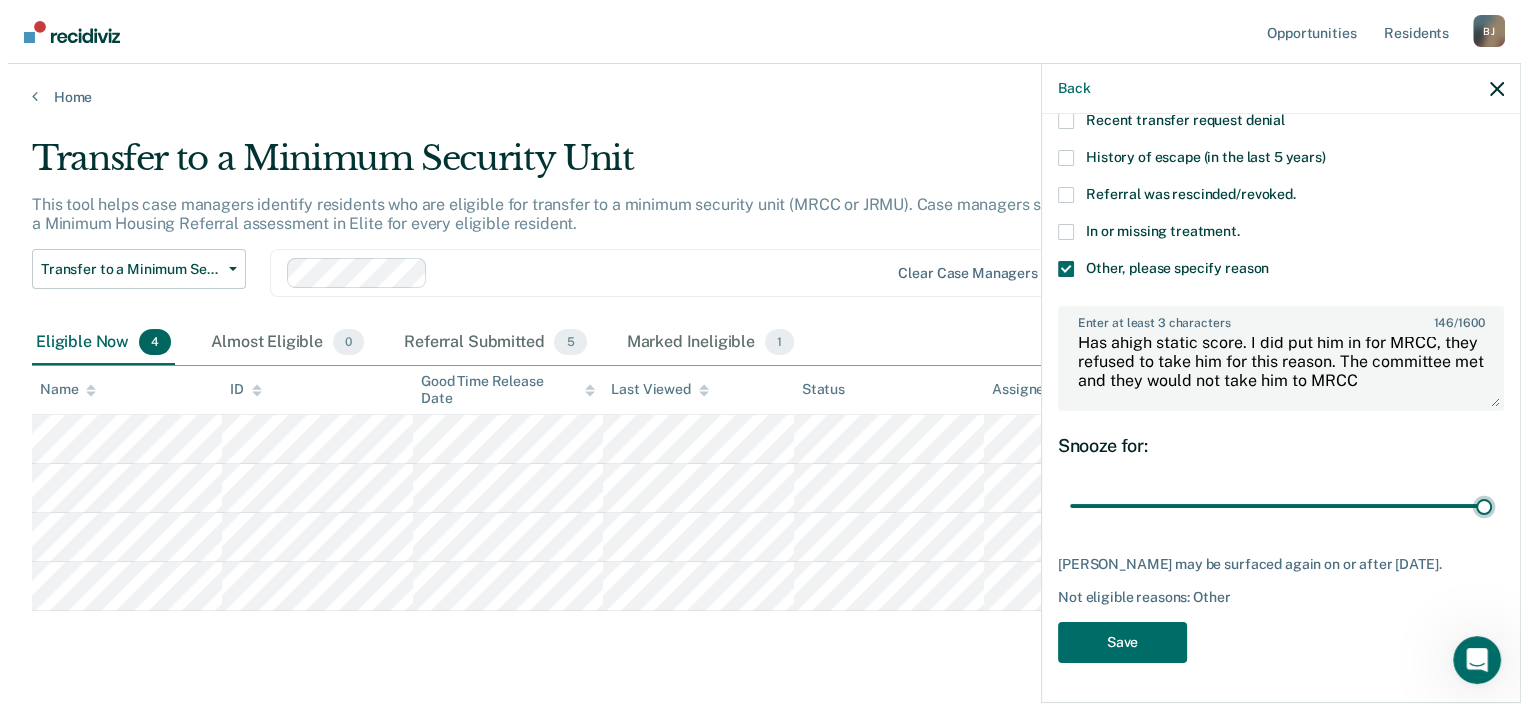scroll, scrollTop: 313, scrollLeft: 0, axis: vertical 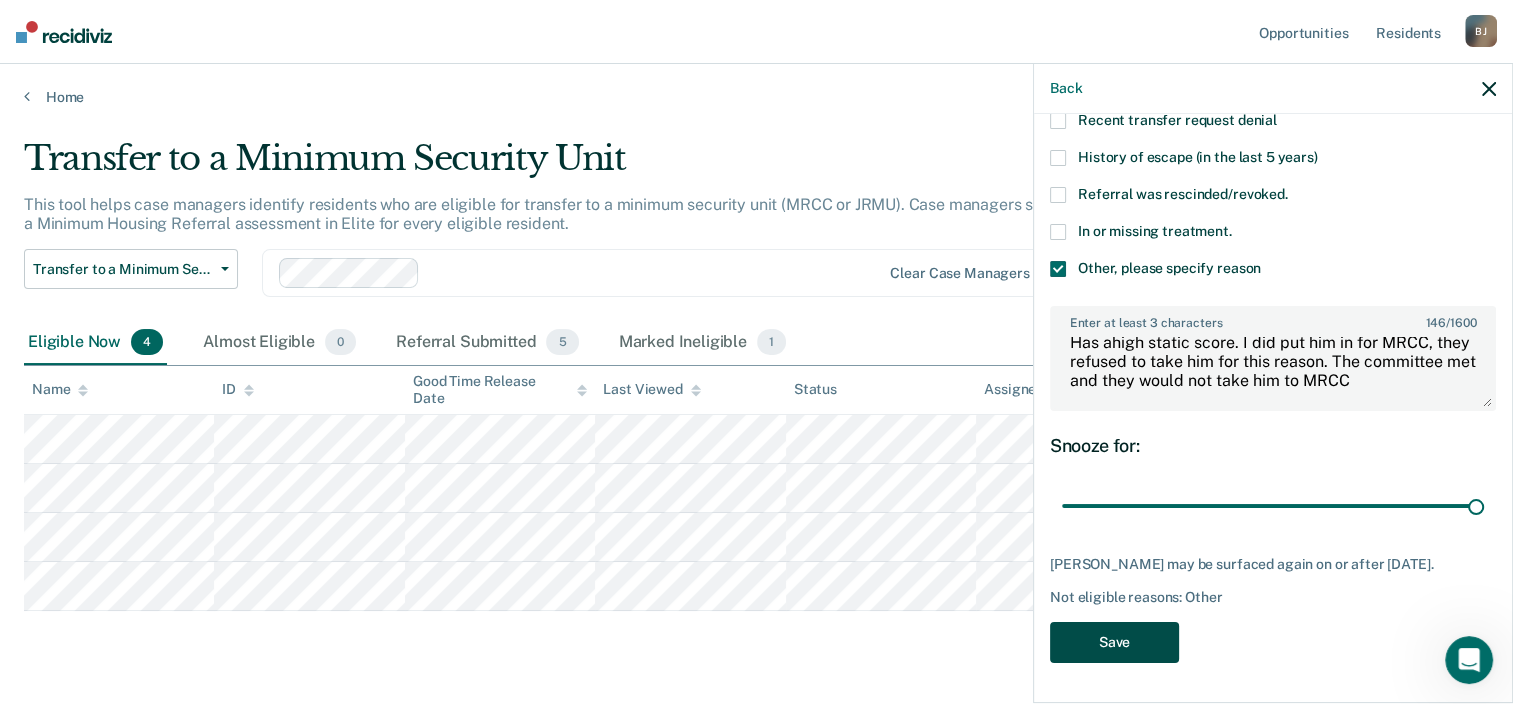 click on "Save" at bounding box center [1114, 642] 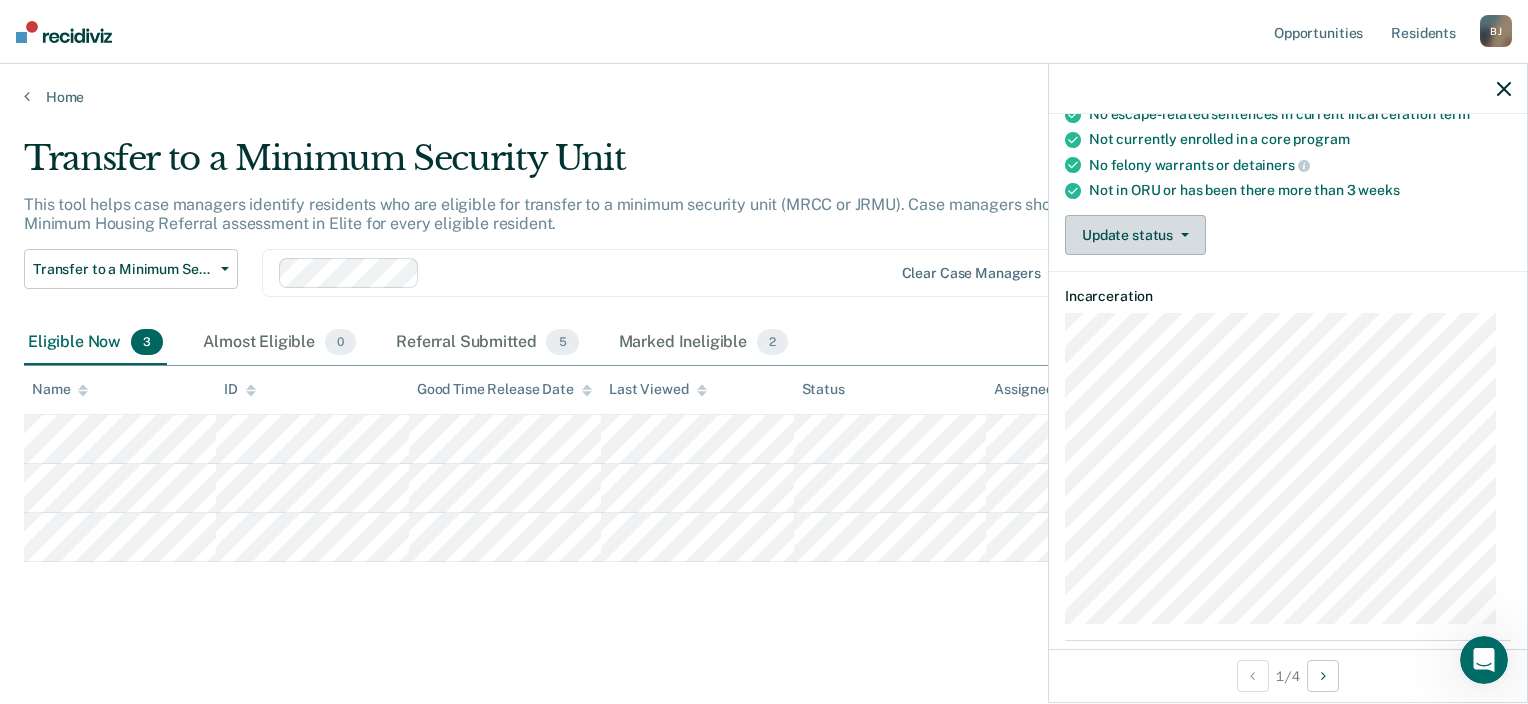 click on "Update status" at bounding box center (1135, 235) 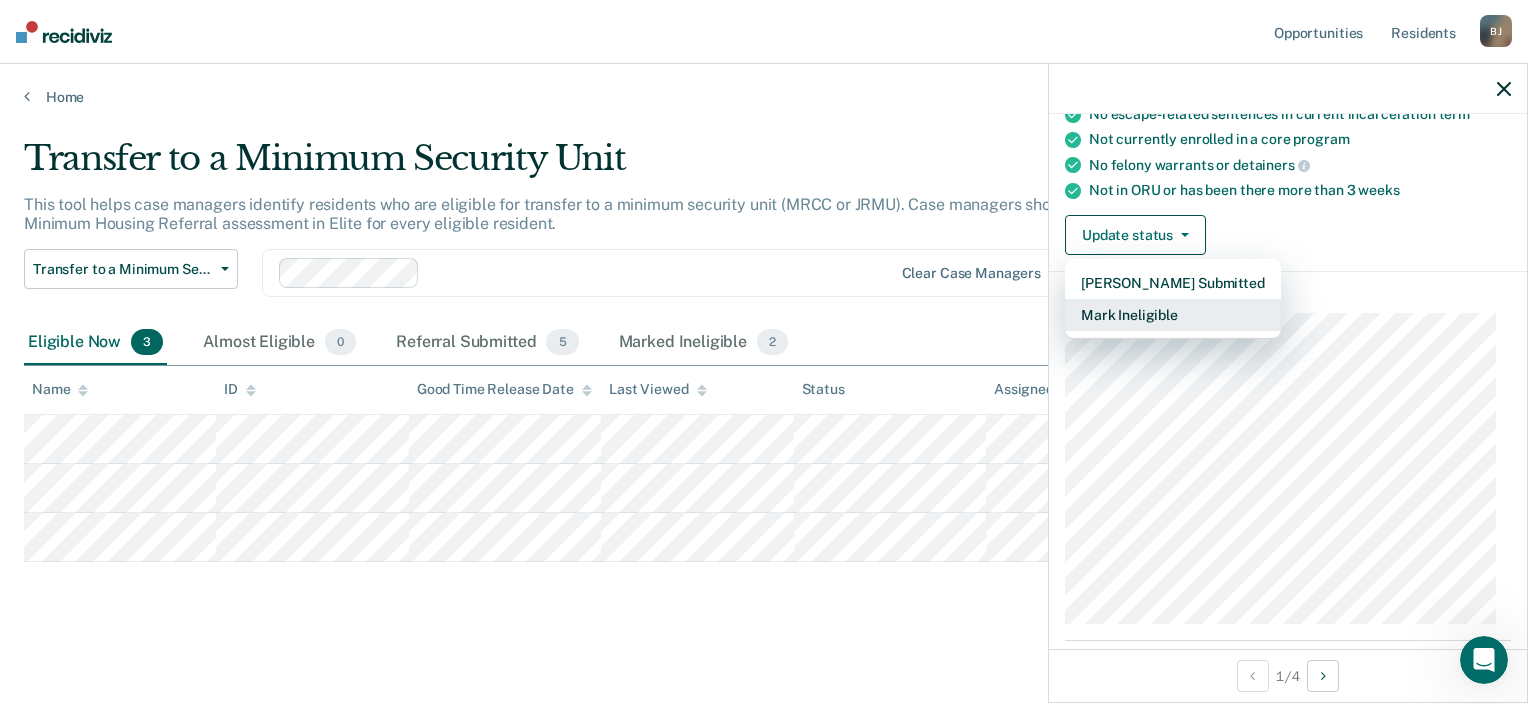 click on "Mark Ineligible" at bounding box center [1173, 315] 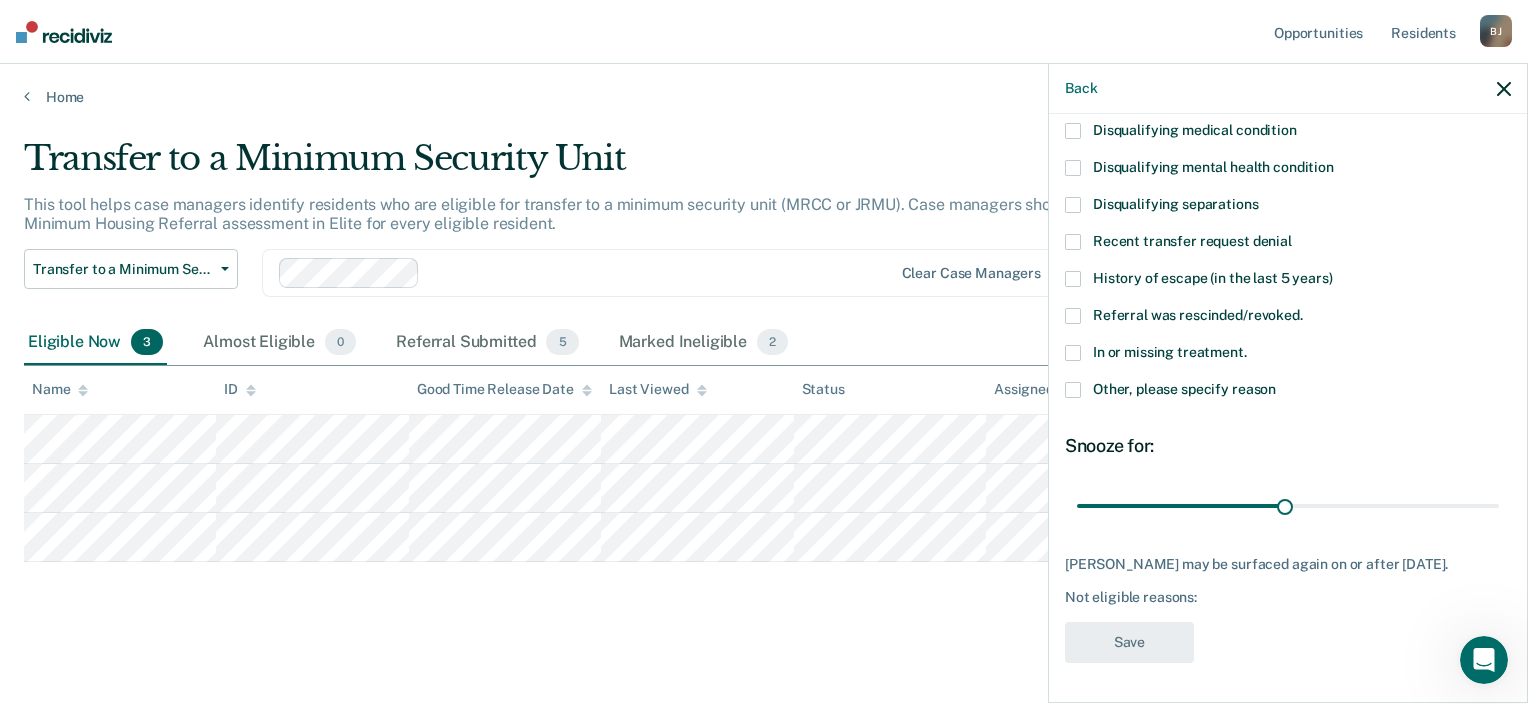 scroll, scrollTop: 177, scrollLeft: 0, axis: vertical 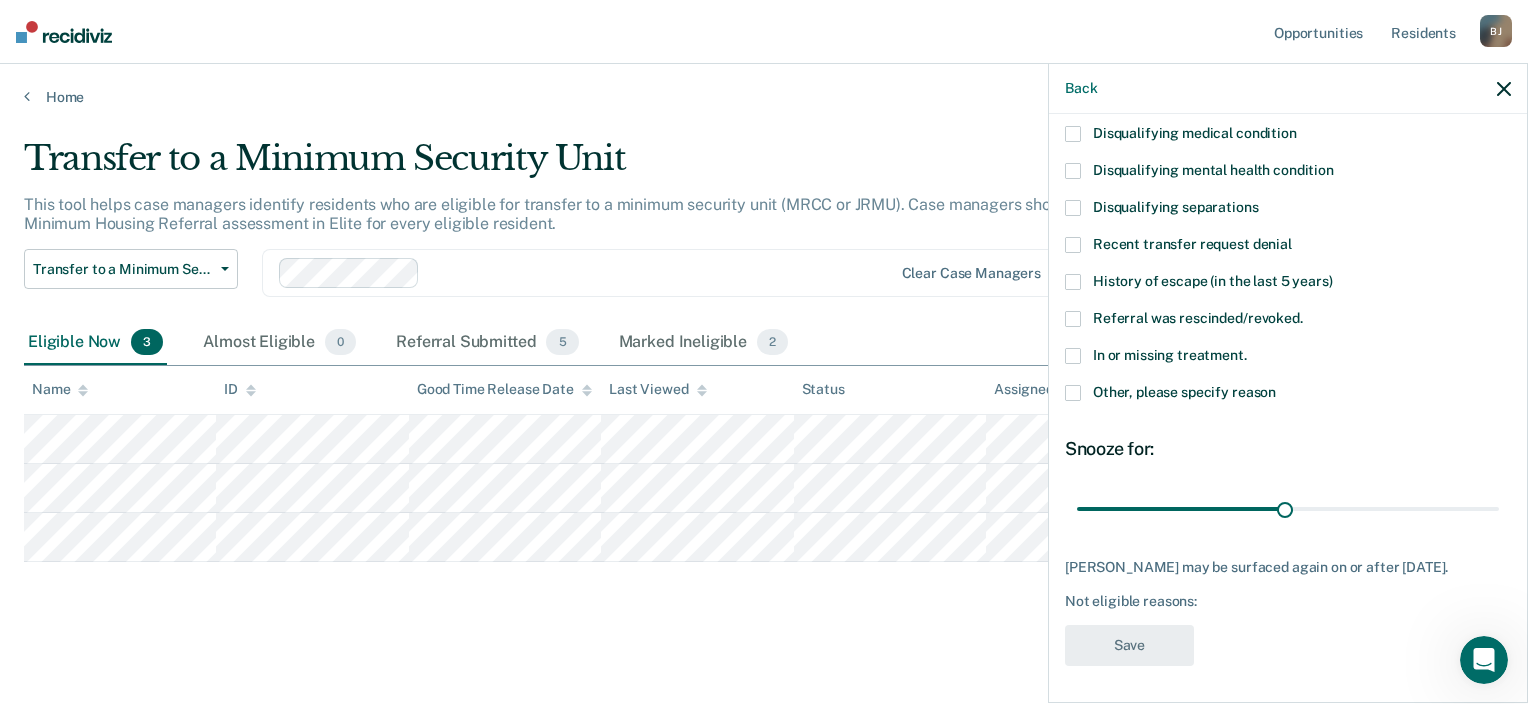 click at bounding box center (1073, 393) 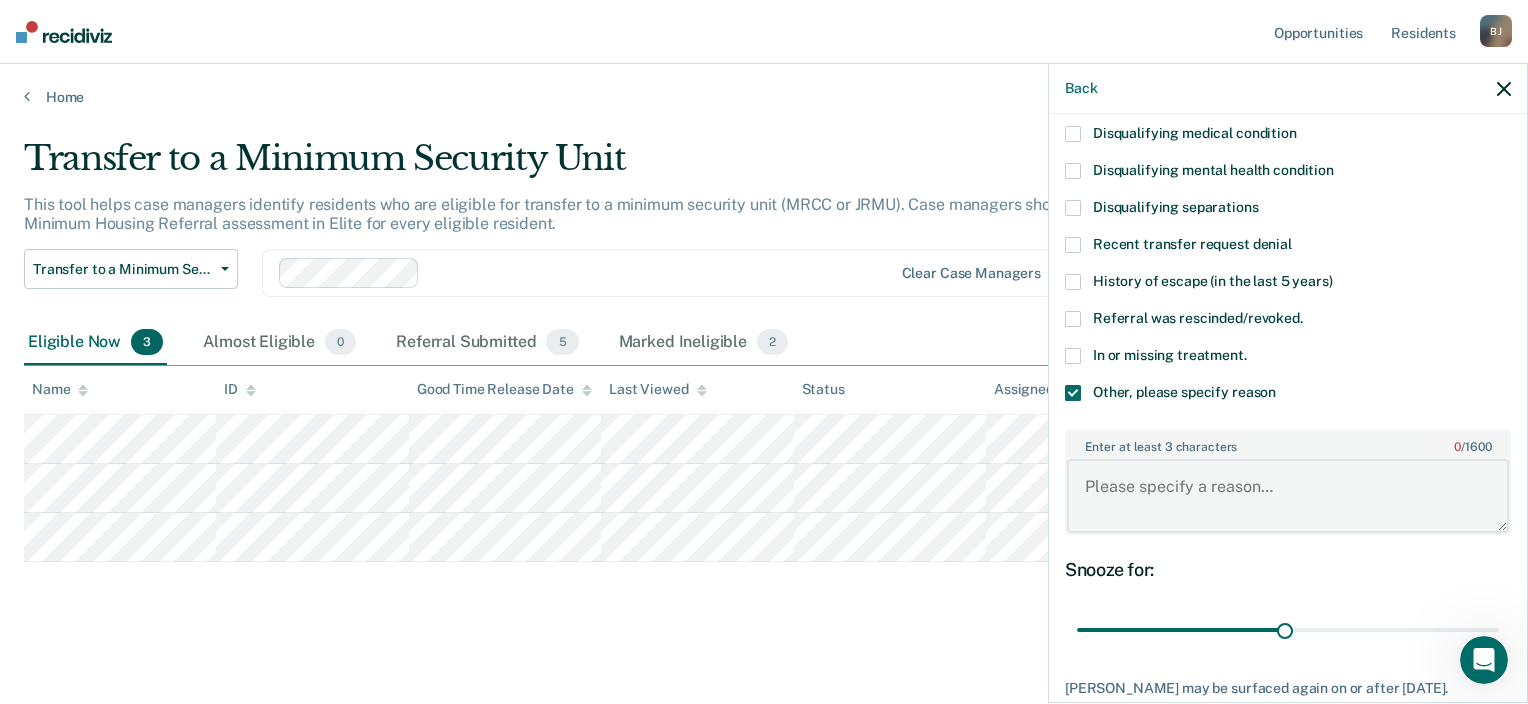 drag, startPoint x: 1118, startPoint y: 485, endPoint x: 1109, endPoint y: 473, distance: 15 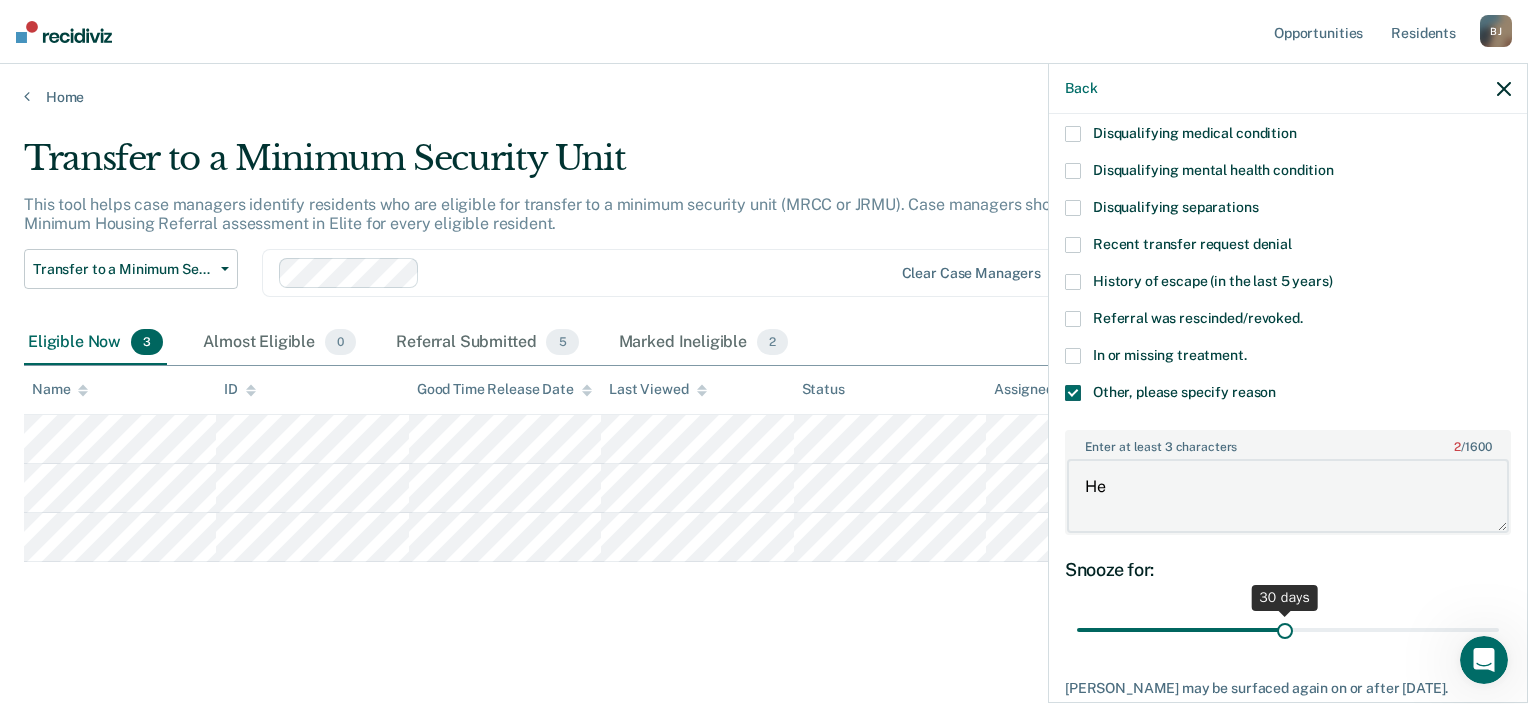 type on "H" 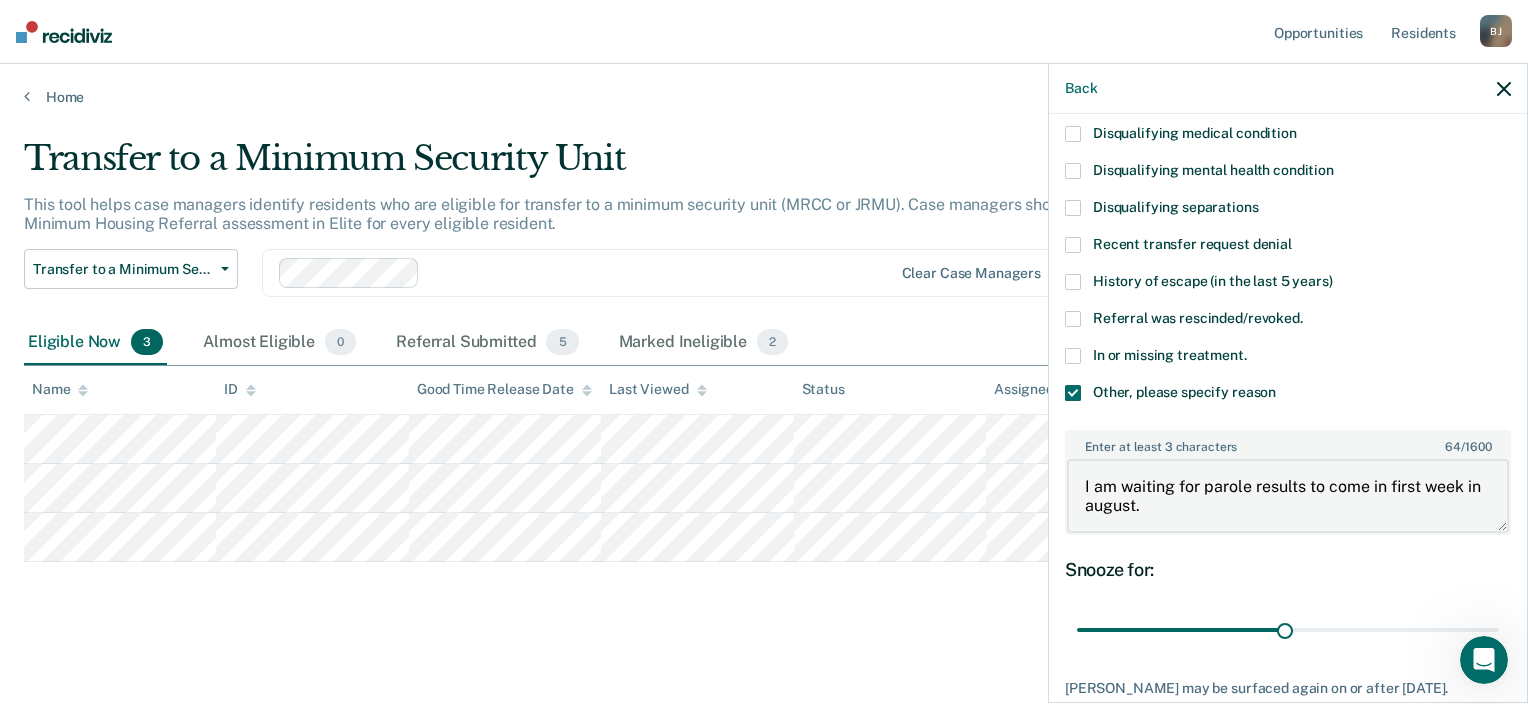 click on "I am waiting for parole results to come in first week in august." at bounding box center [1288, 496] 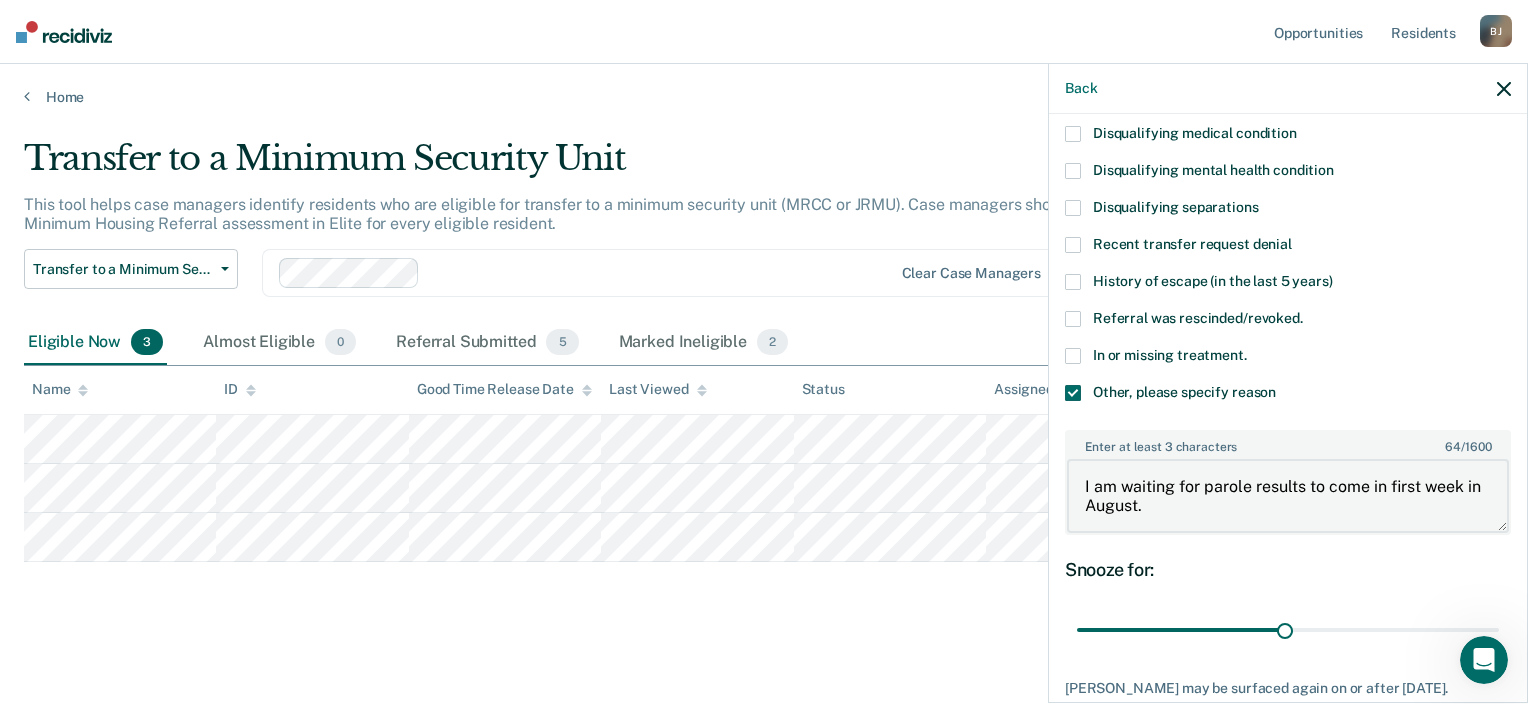 click on "I am waiting for parole results to come in first week in August." at bounding box center (1288, 496) 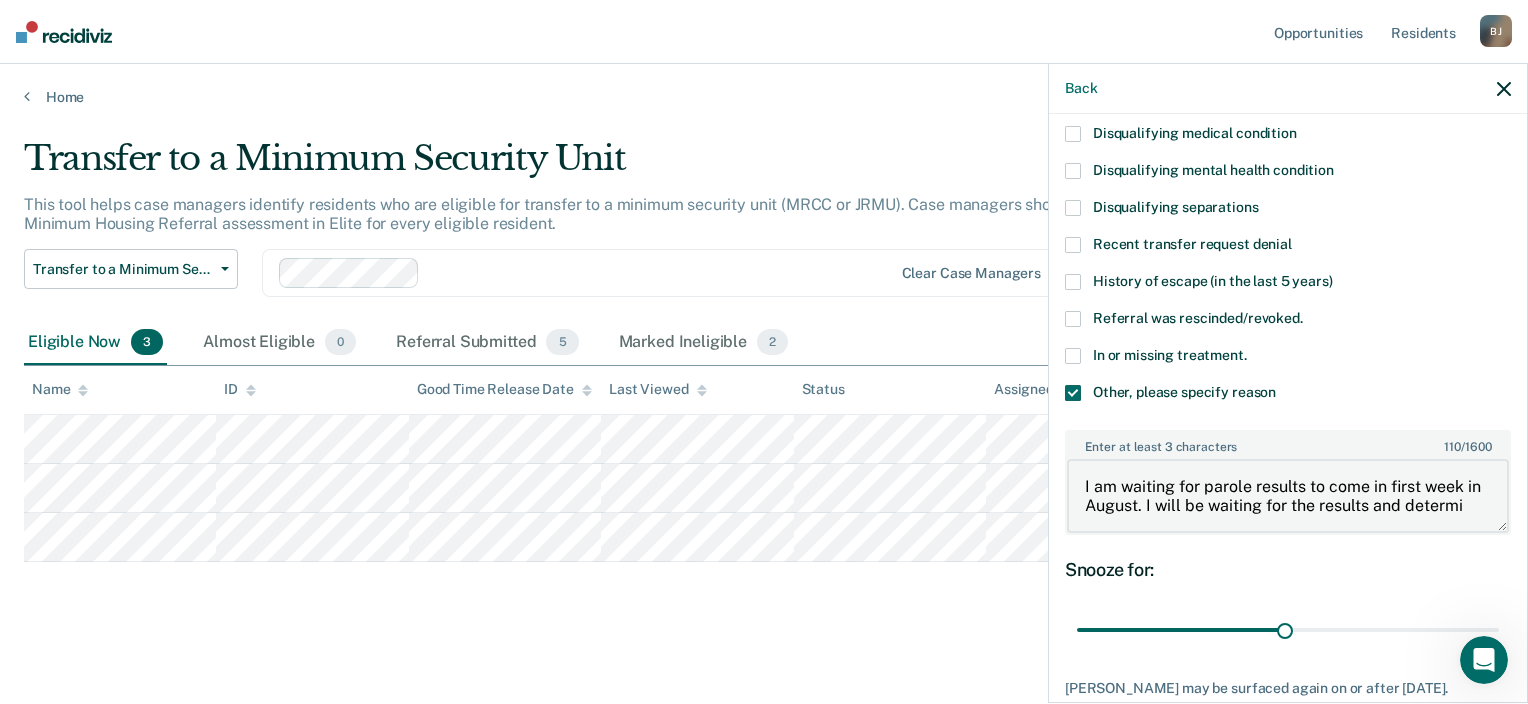 scroll, scrollTop: 4, scrollLeft: 0, axis: vertical 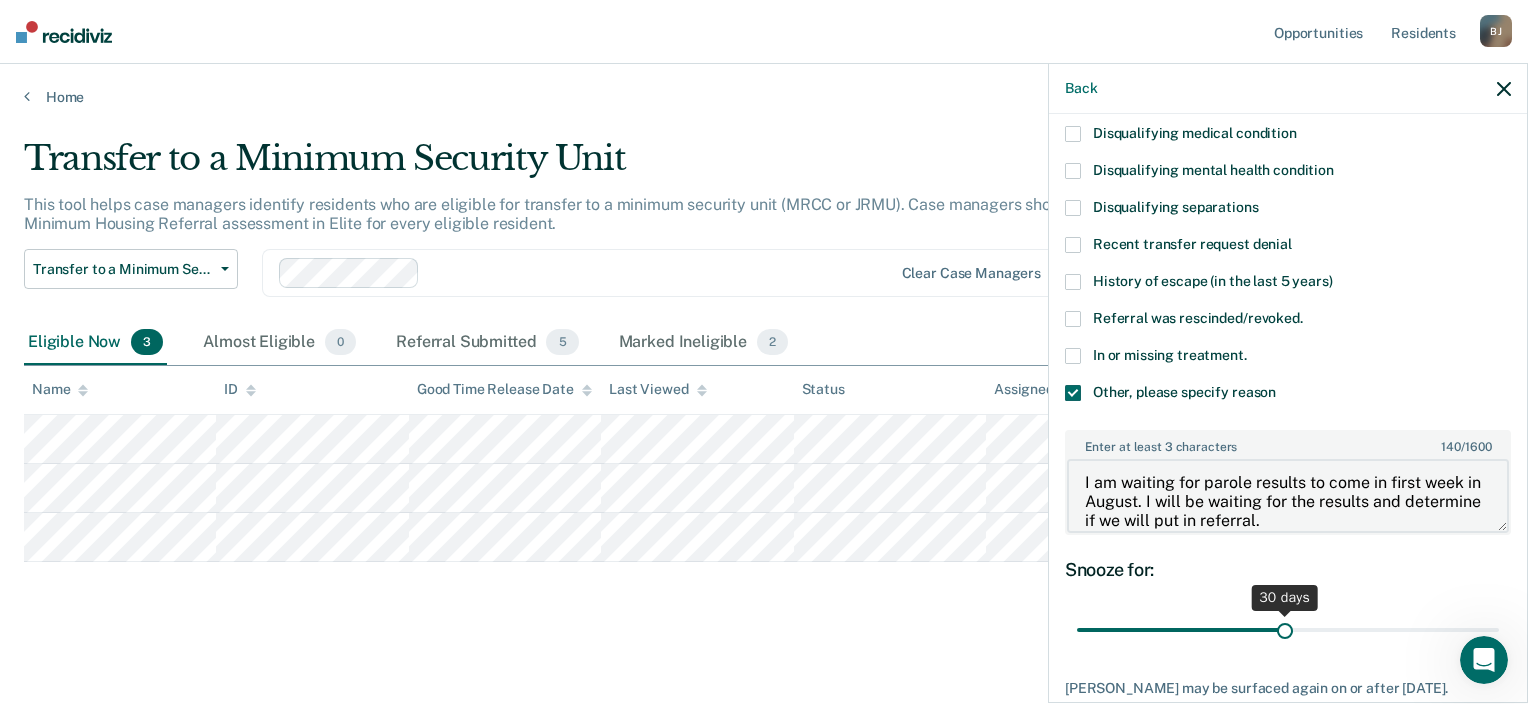 type on "I am waiting for parole results to come in first week in August. I will be waiting for the results and determine if we will put in referral." 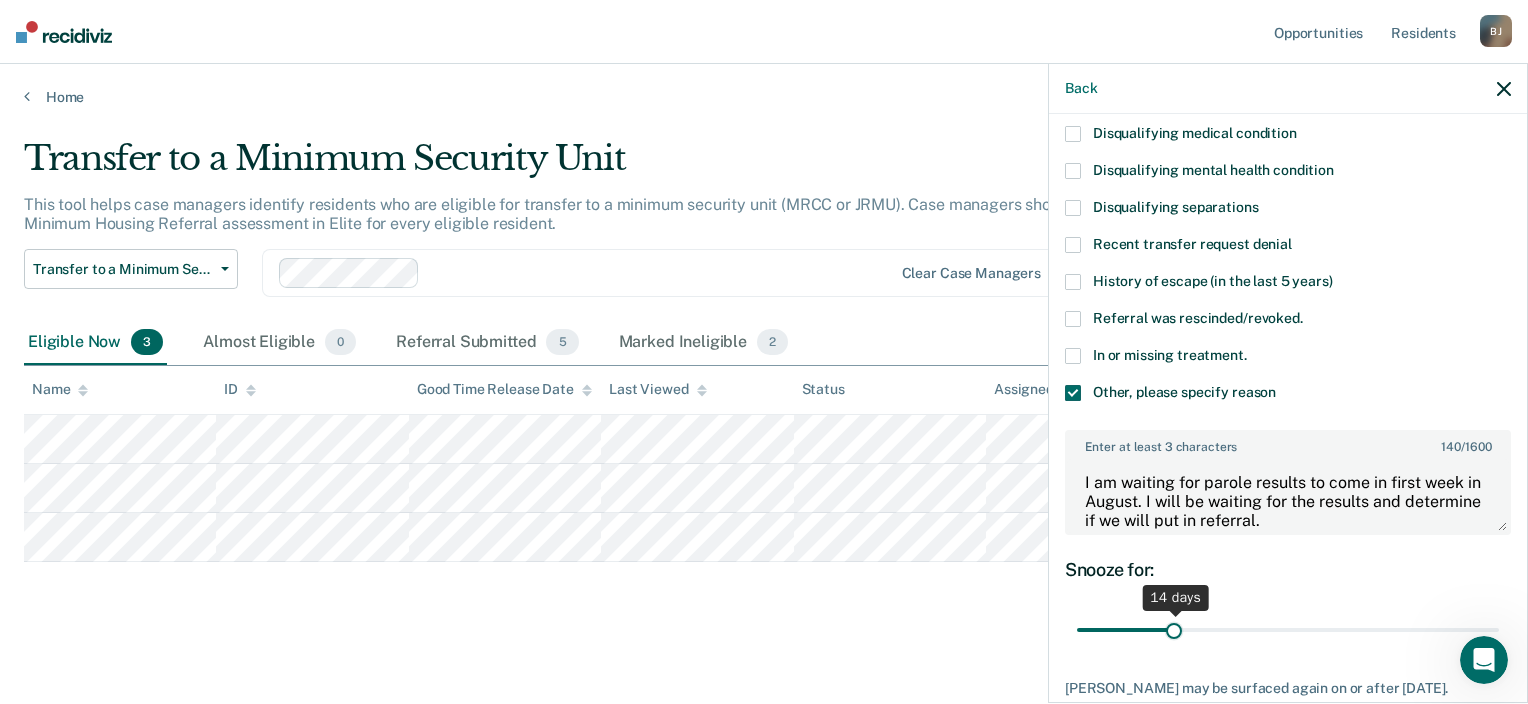 drag, startPoint x: 1278, startPoint y: 620, endPoint x: 1173, endPoint y: 608, distance: 105.68349 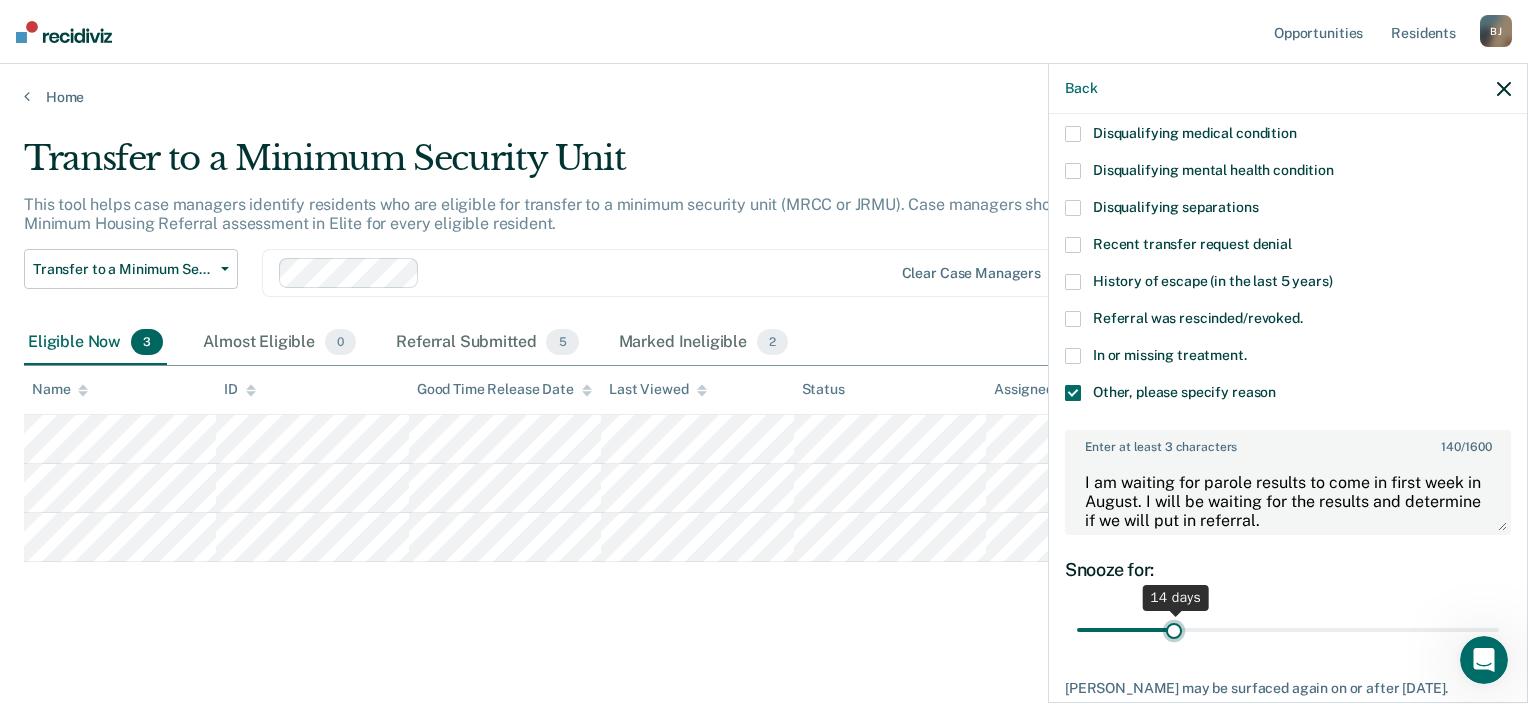 type on "14" 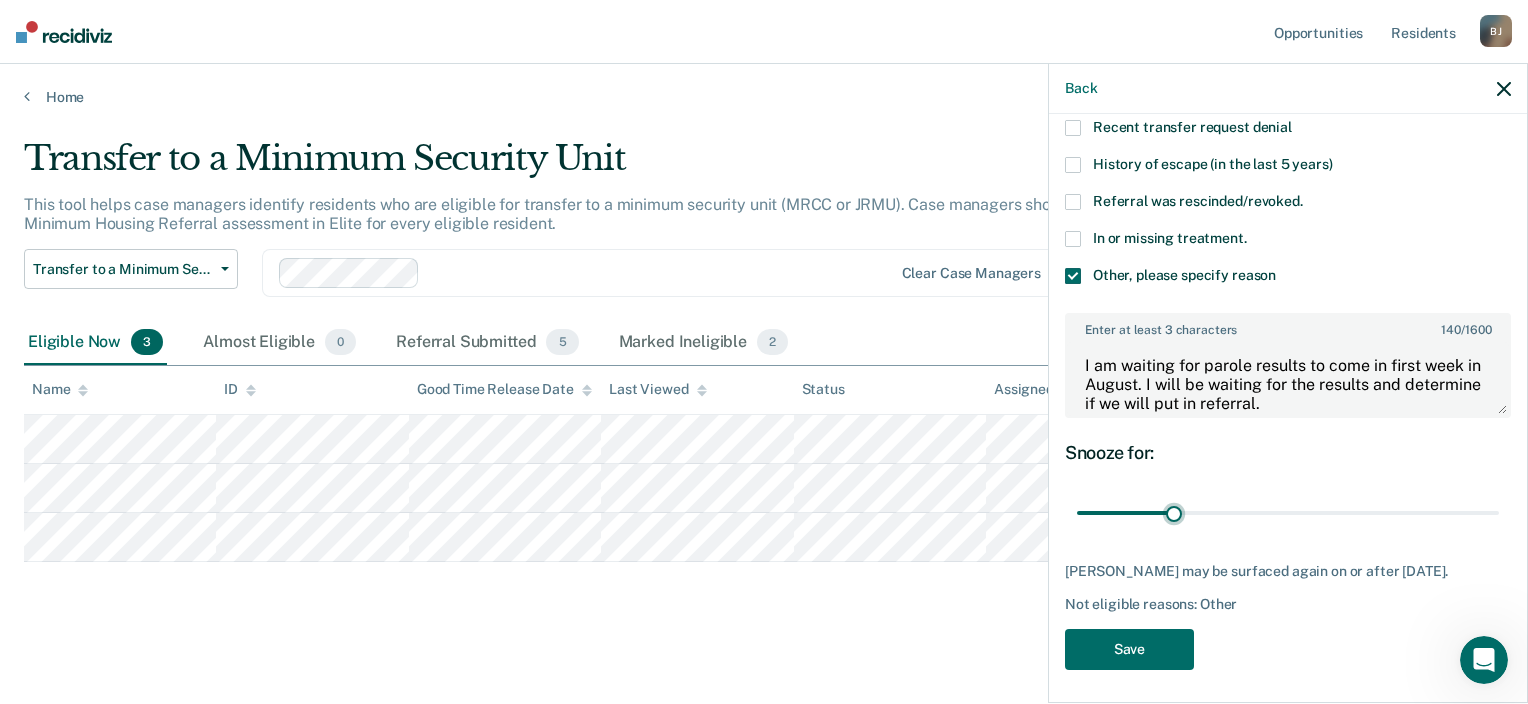 scroll, scrollTop: 296, scrollLeft: 0, axis: vertical 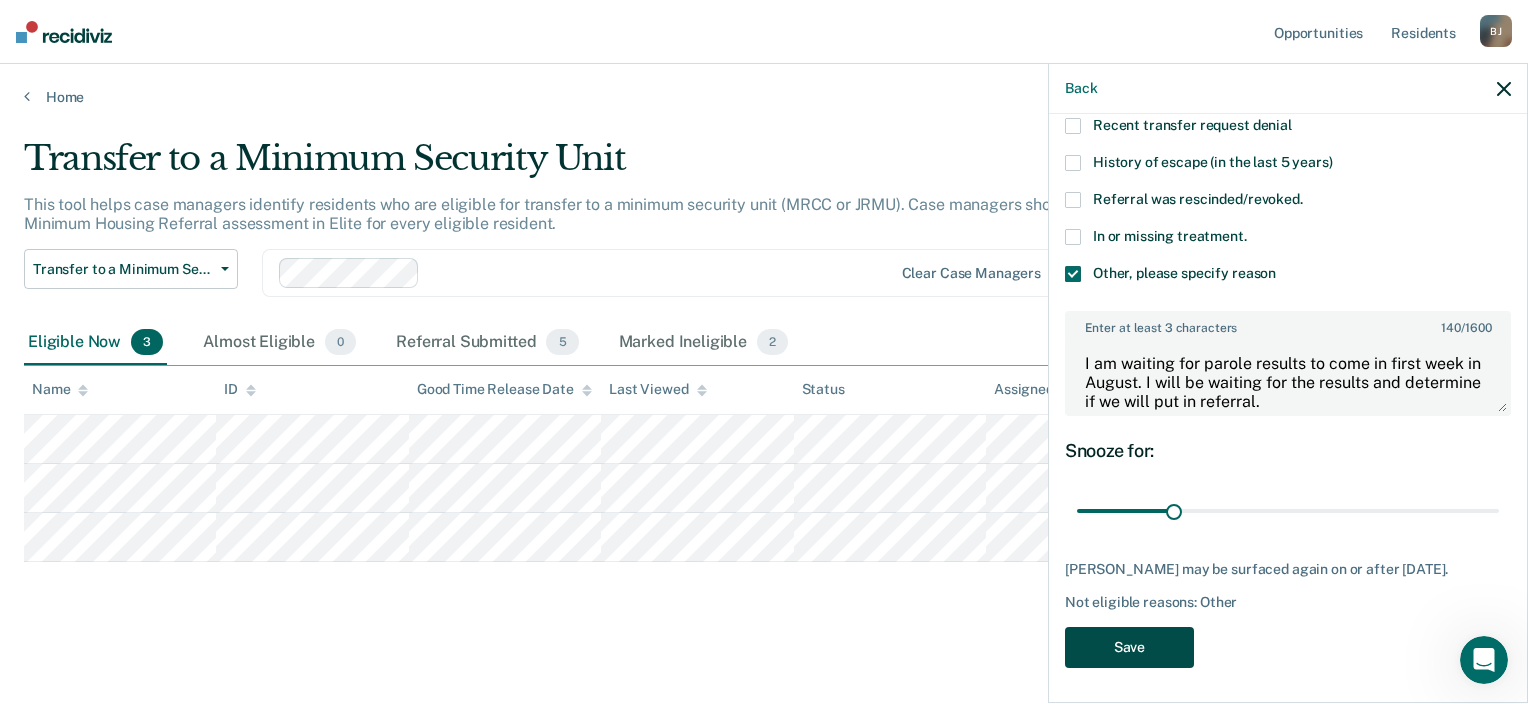 click on "Save" at bounding box center [1129, 647] 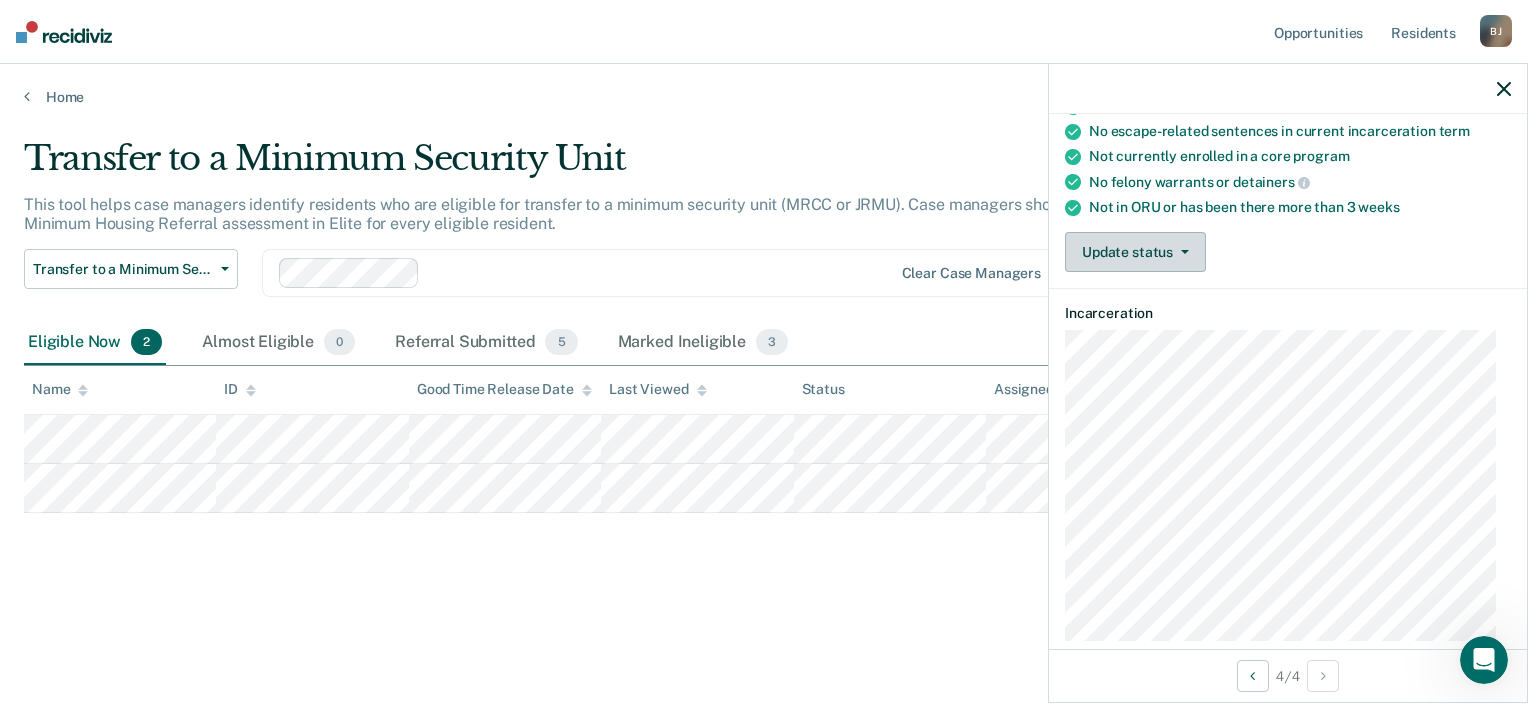 click on "Update status" at bounding box center [1135, 252] 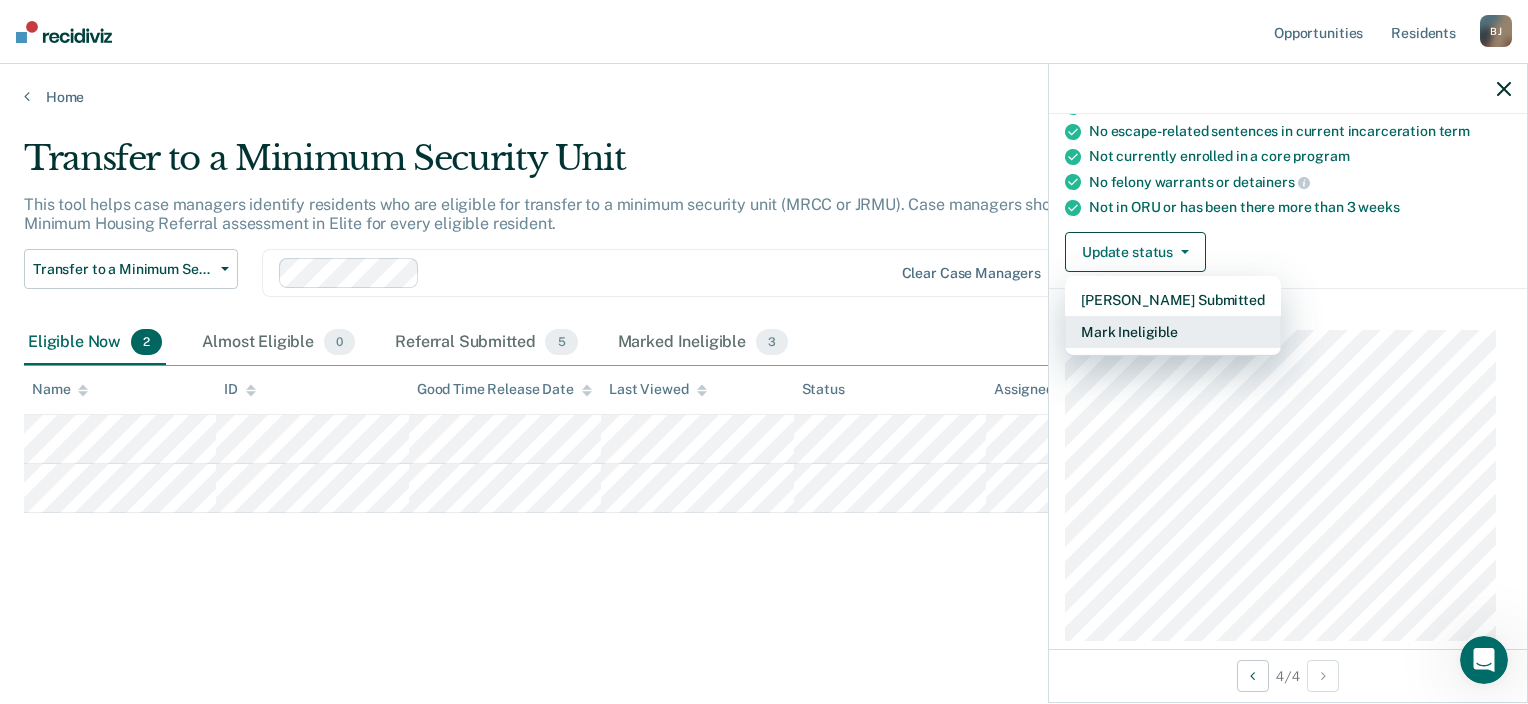 click on "Mark Ineligible" at bounding box center [1173, 332] 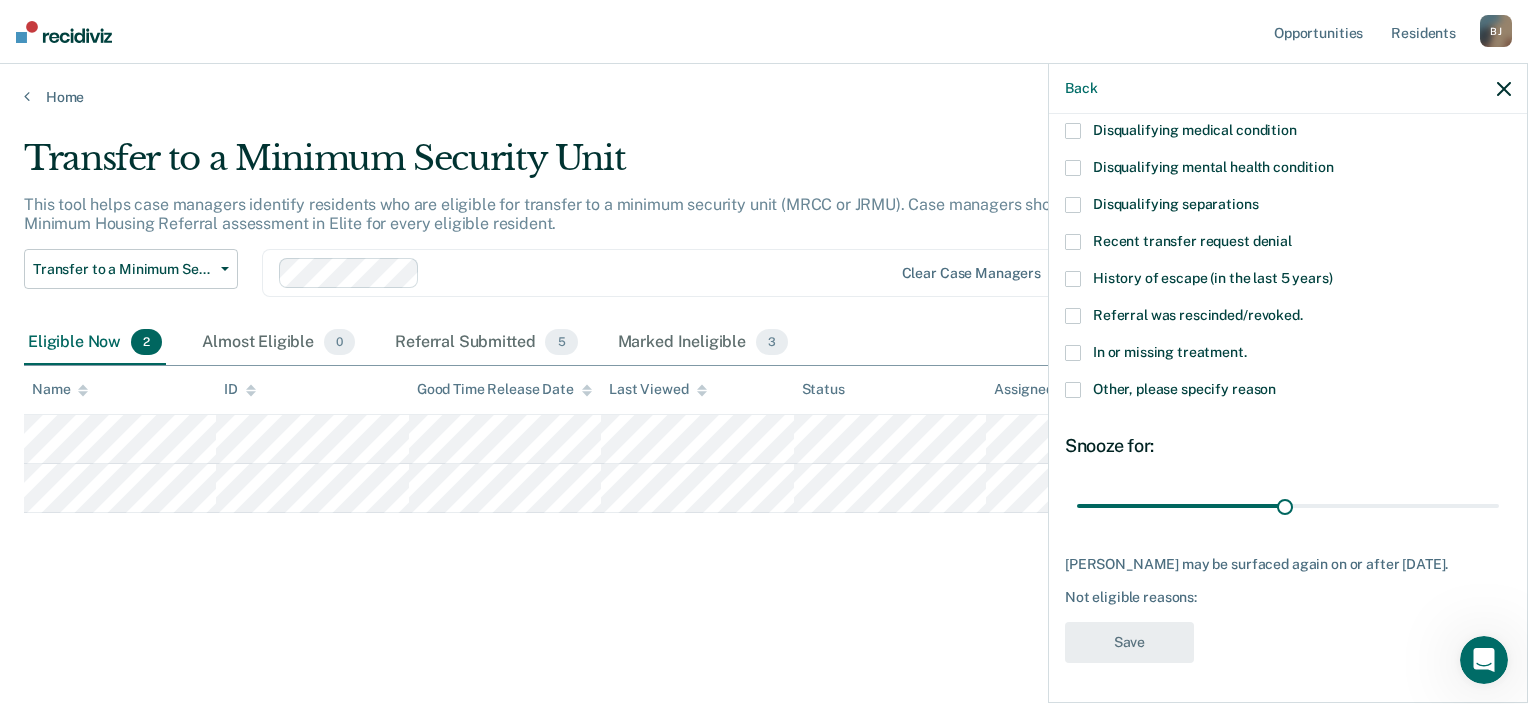 scroll, scrollTop: 177, scrollLeft: 0, axis: vertical 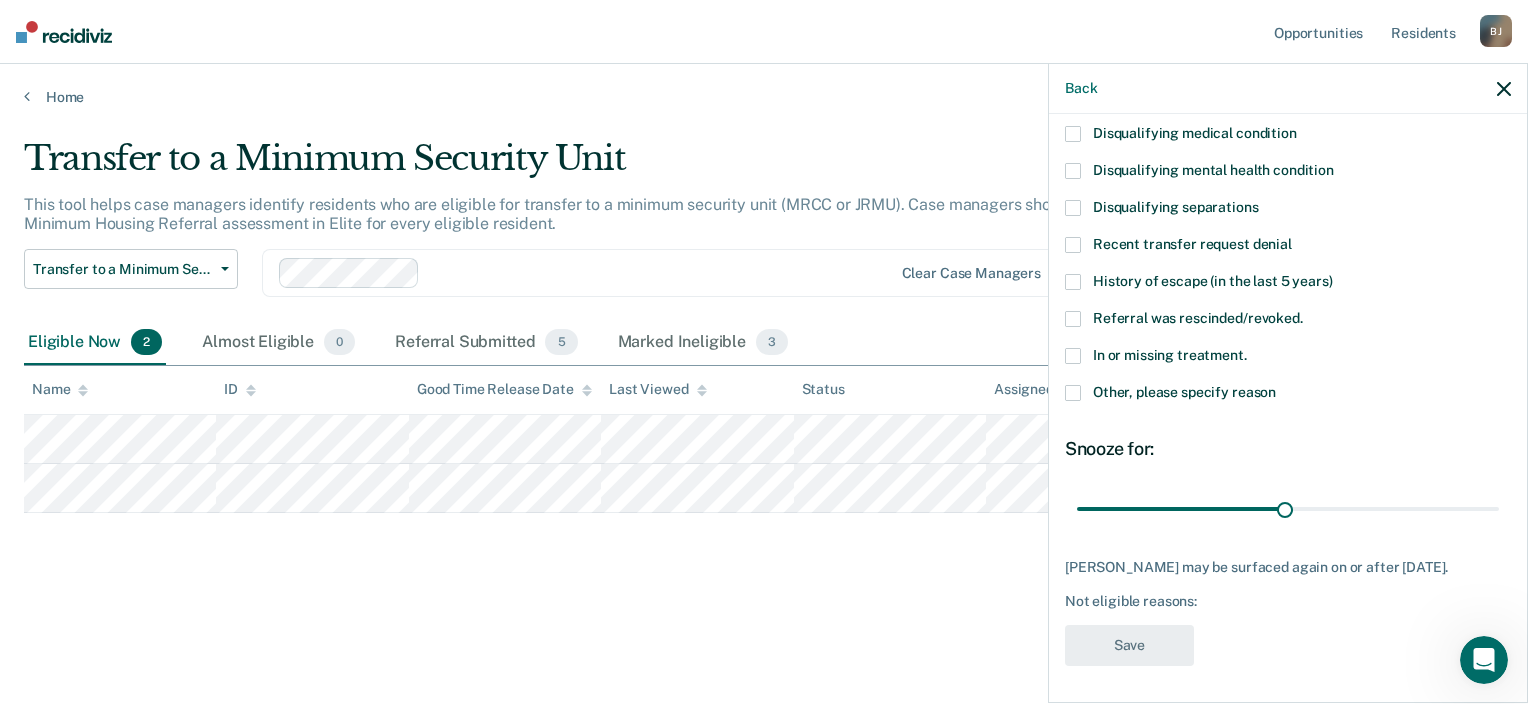 click at bounding box center [1073, 393] 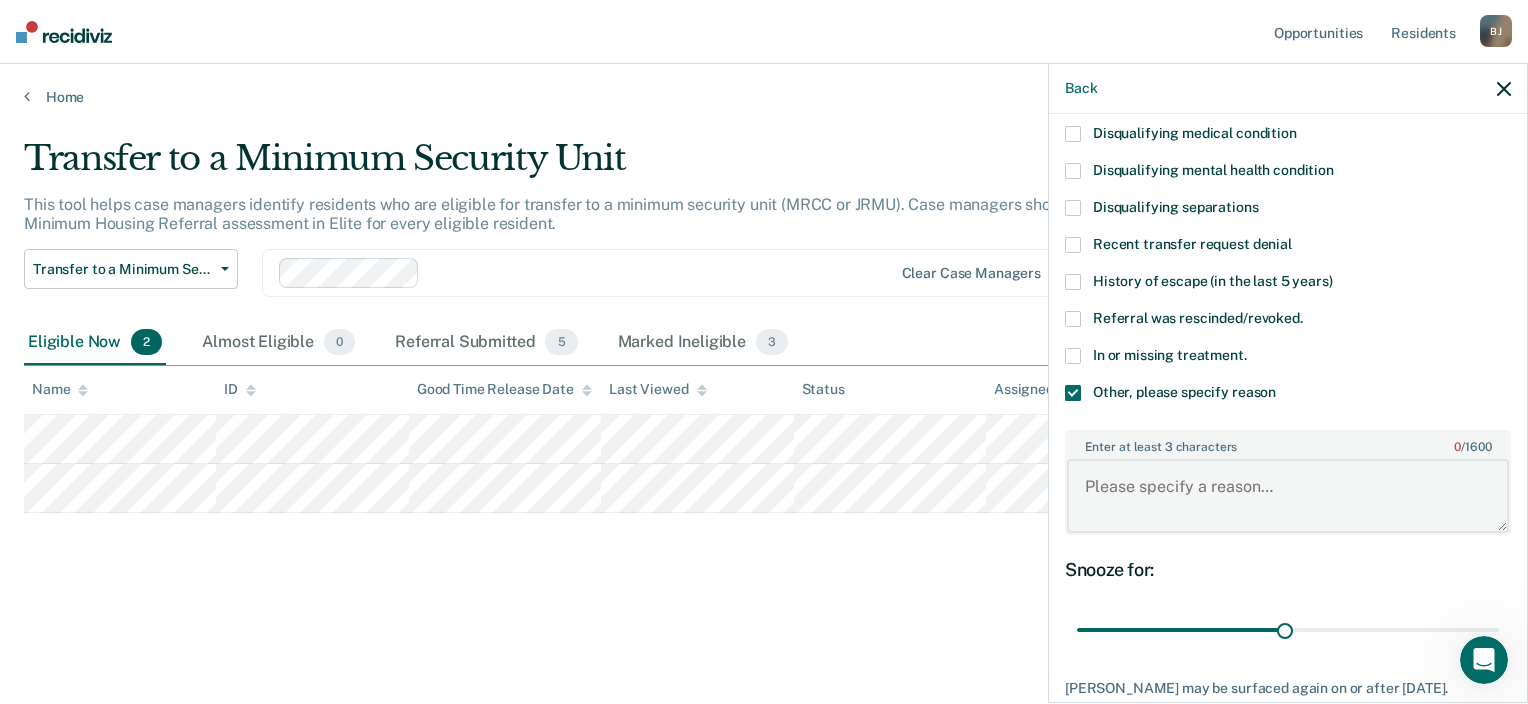 click on "Enter at least 3 characters 0  /  1600" at bounding box center (1288, 496) 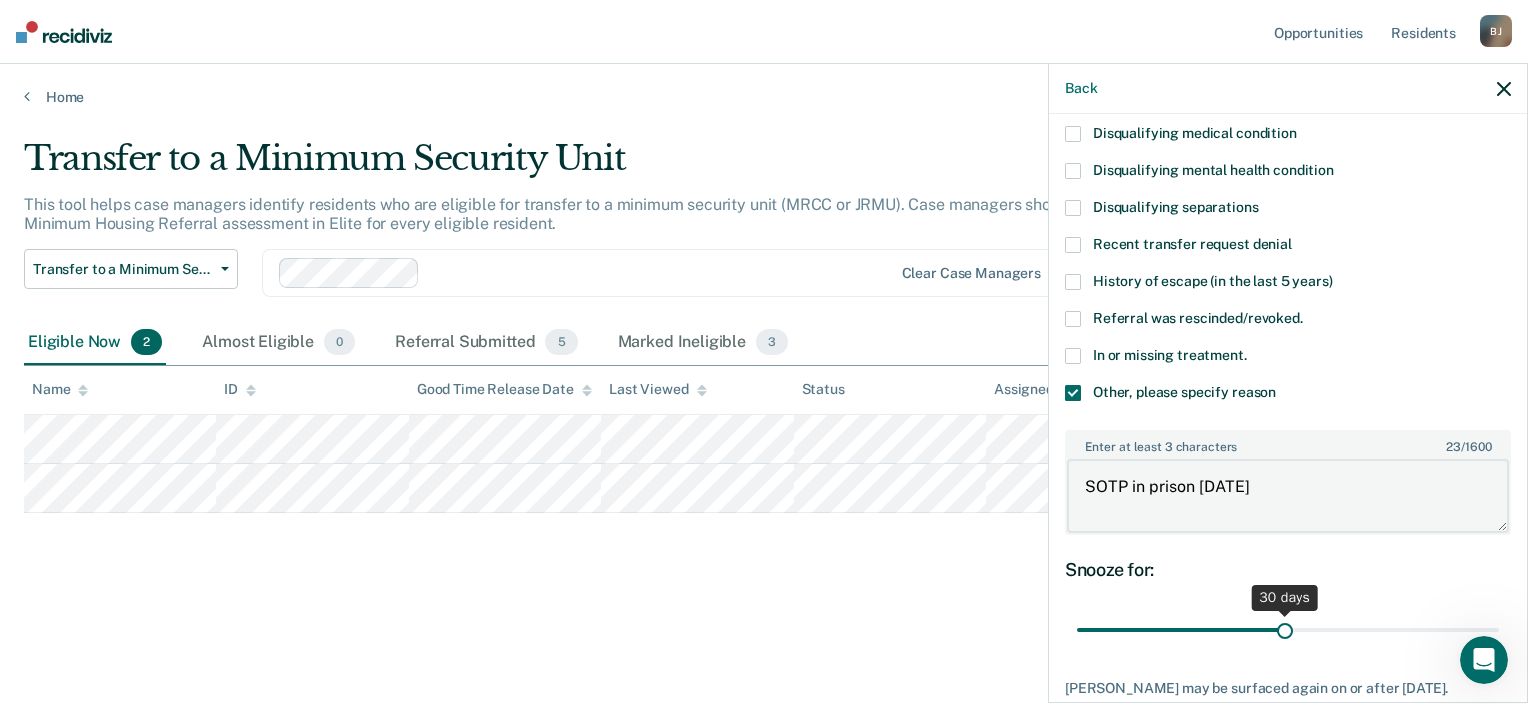 type on "SOTP in prison [DATE]" 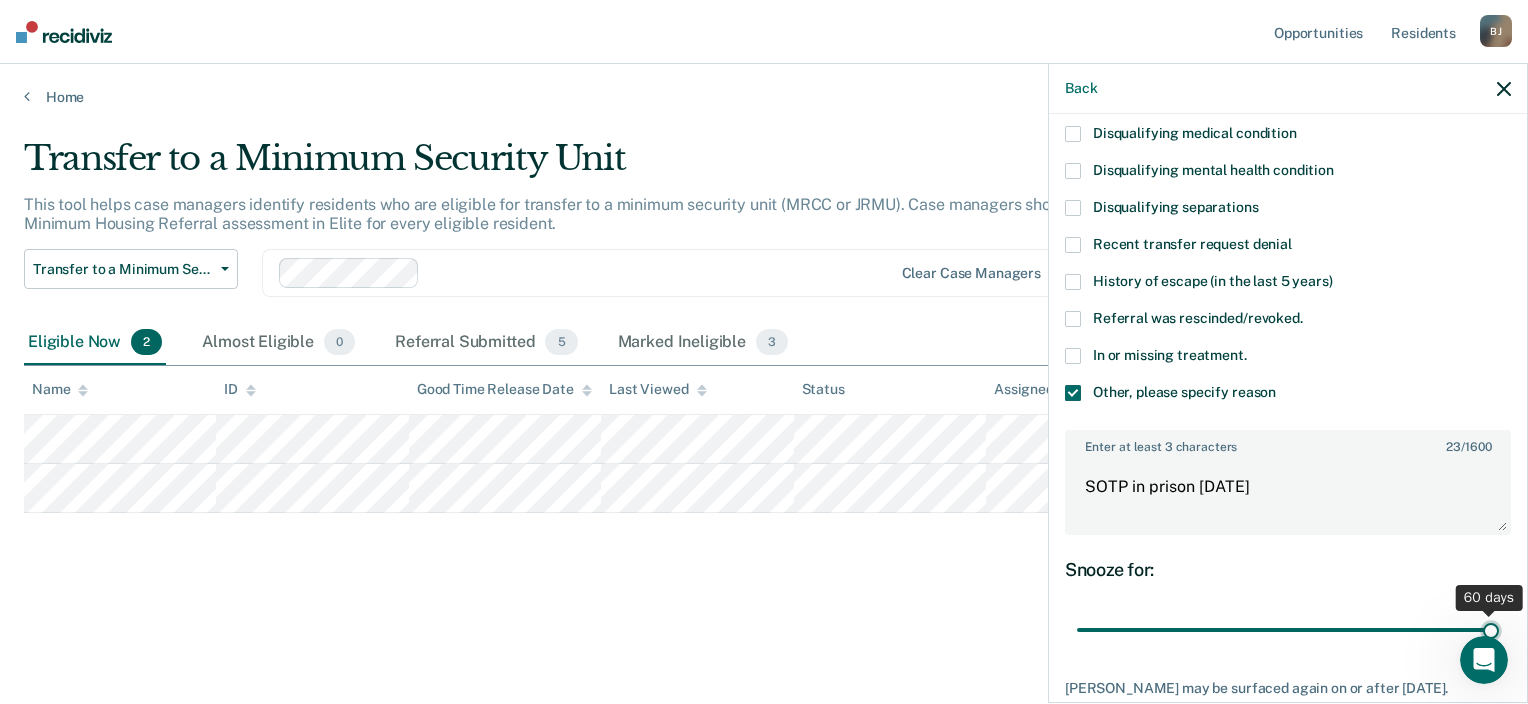 drag, startPoint x: 1276, startPoint y: 618, endPoint x: 1496, endPoint y: 615, distance: 220.02045 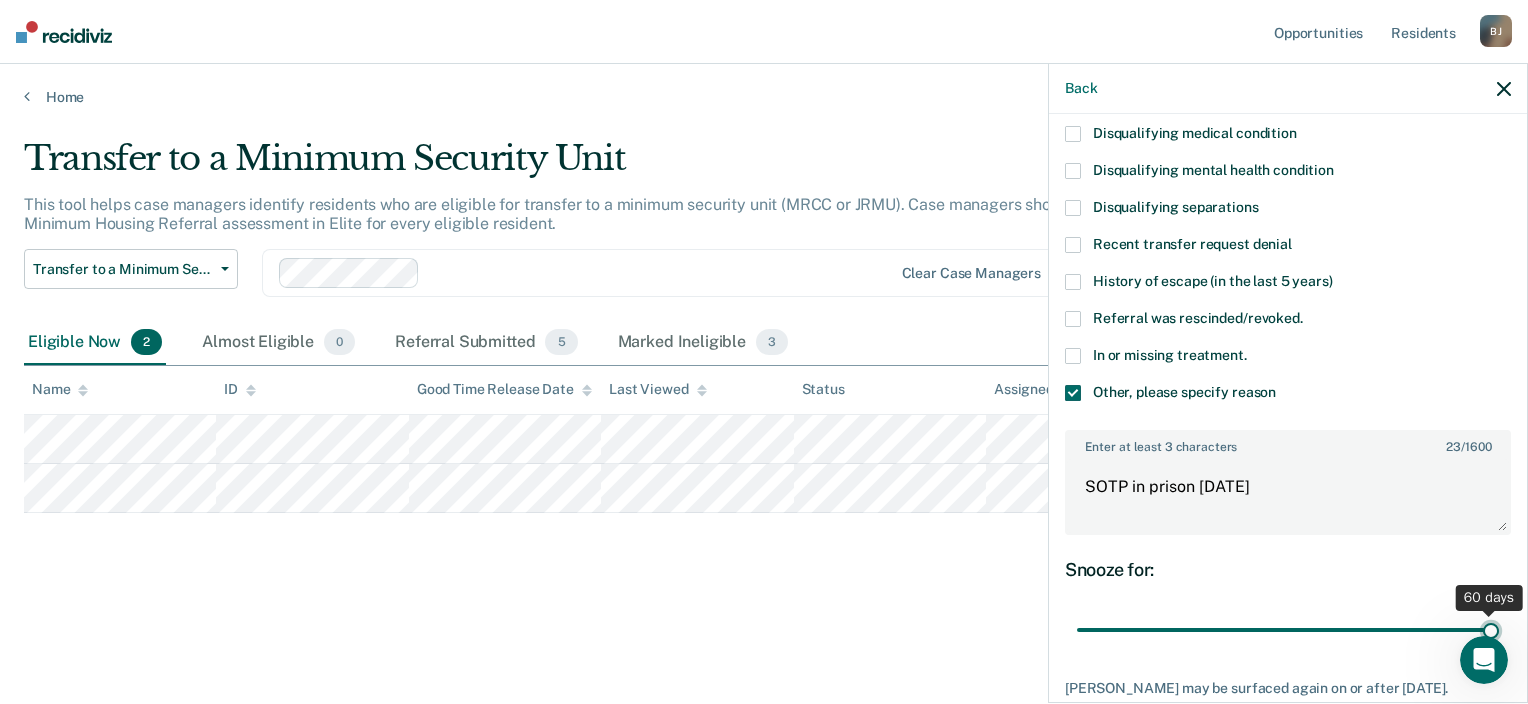 type on "60" 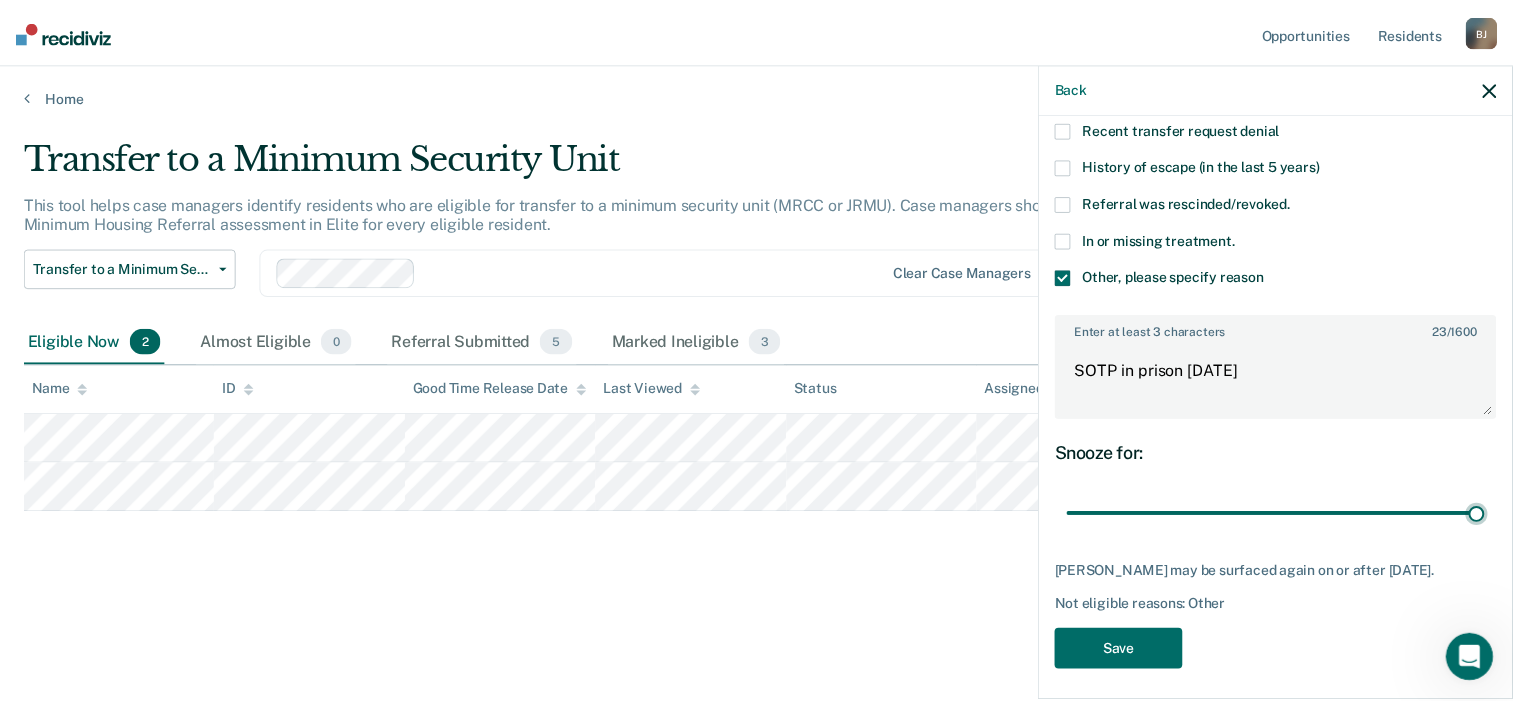 scroll, scrollTop: 296, scrollLeft: 0, axis: vertical 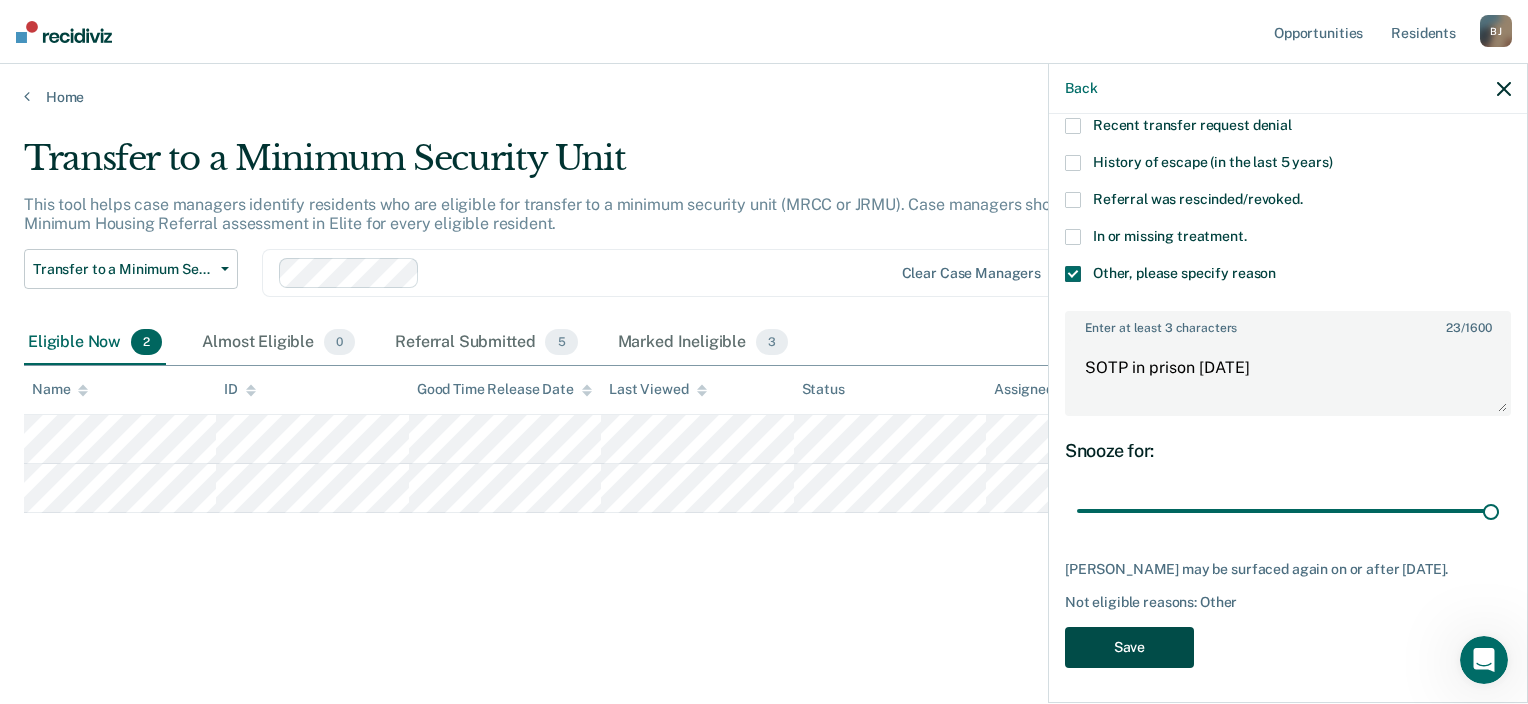 click on "Save" at bounding box center [1129, 647] 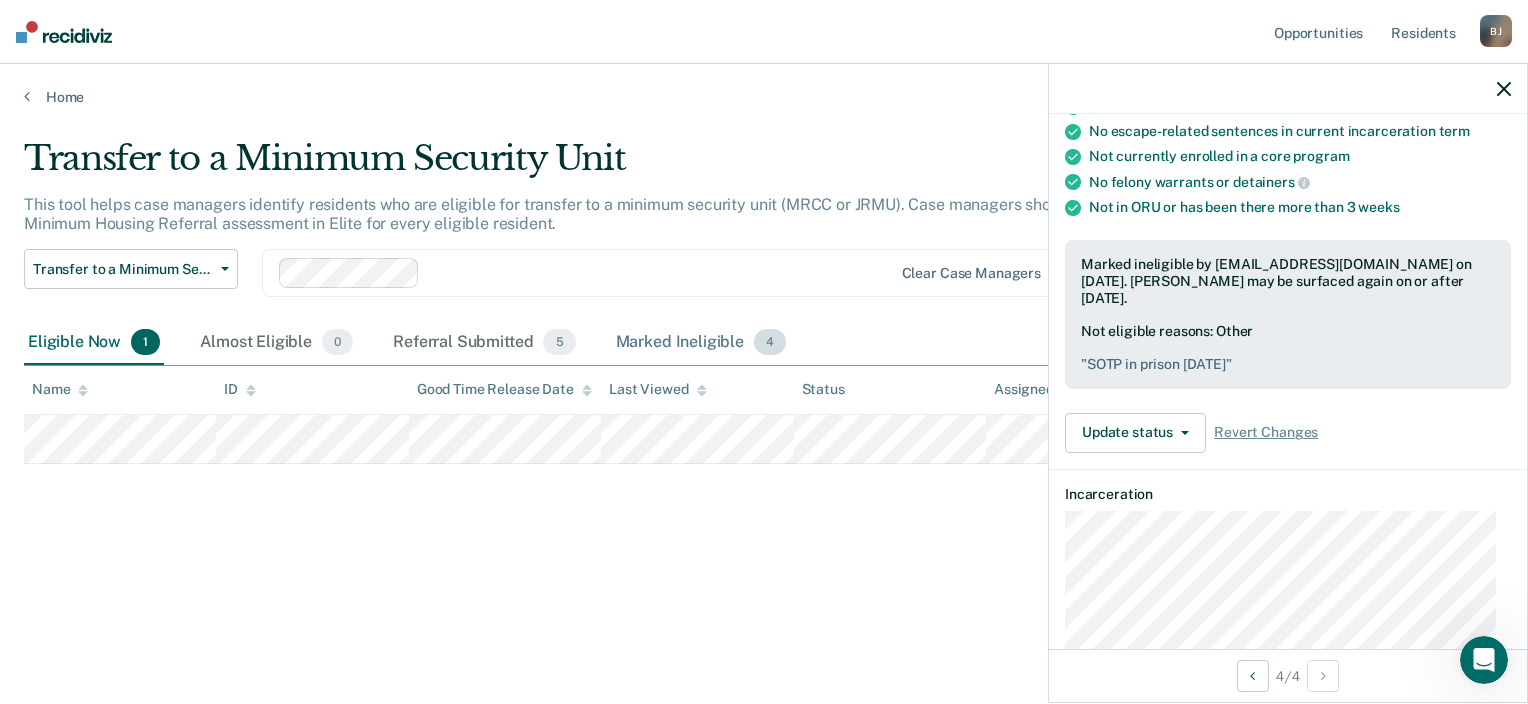 click on "Marked Ineligible 4" at bounding box center [701, 343] 